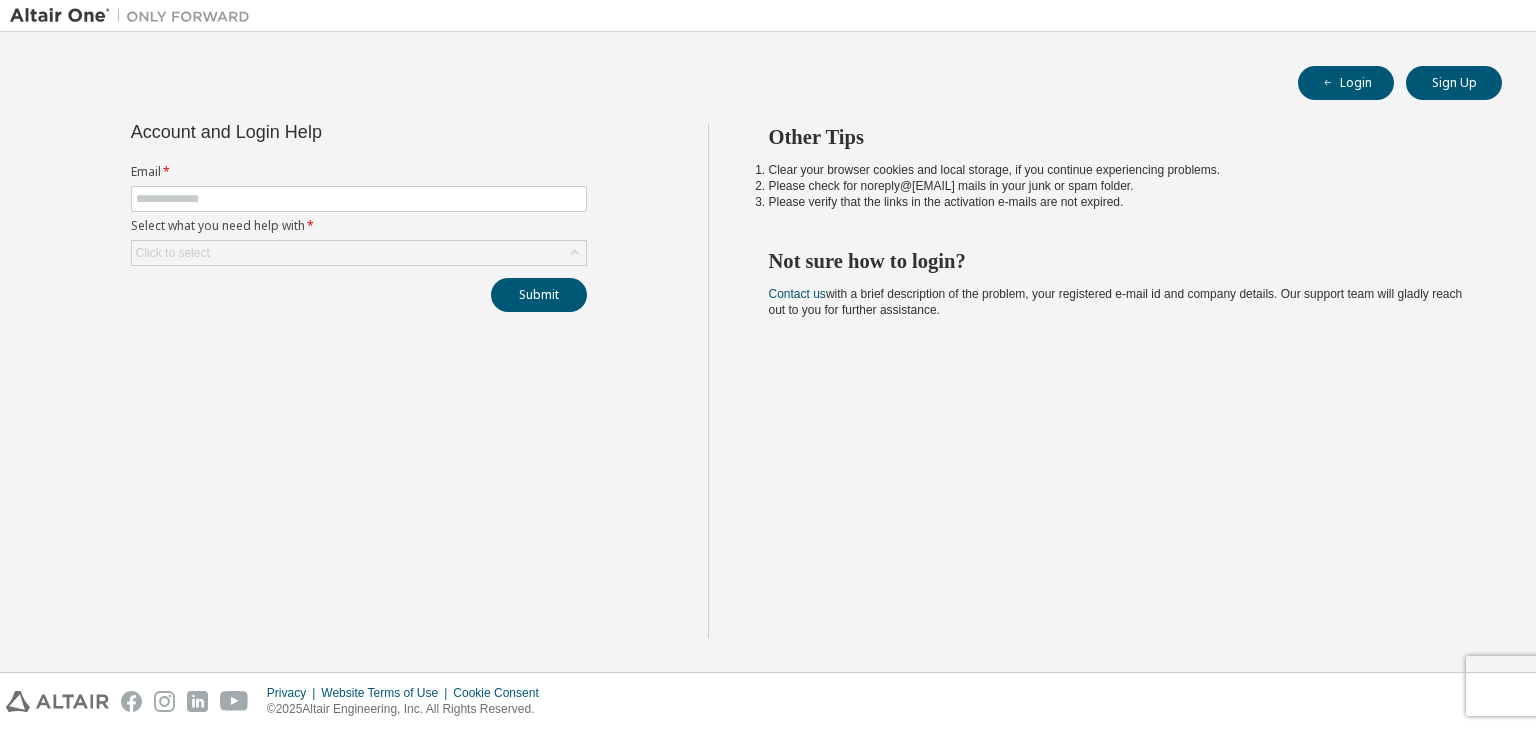 scroll, scrollTop: 0, scrollLeft: 0, axis: both 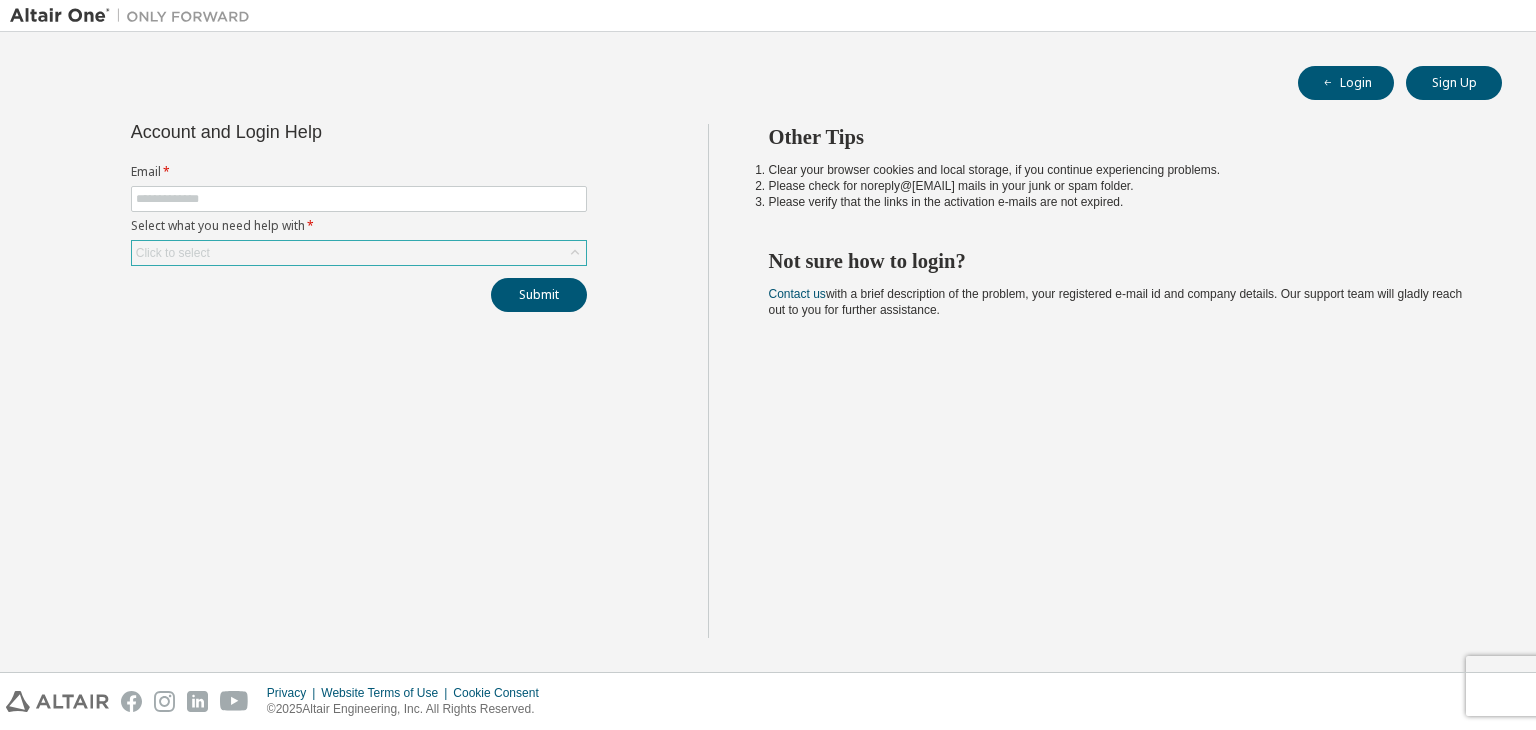click on "Click to select" at bounding box center (359, 253) 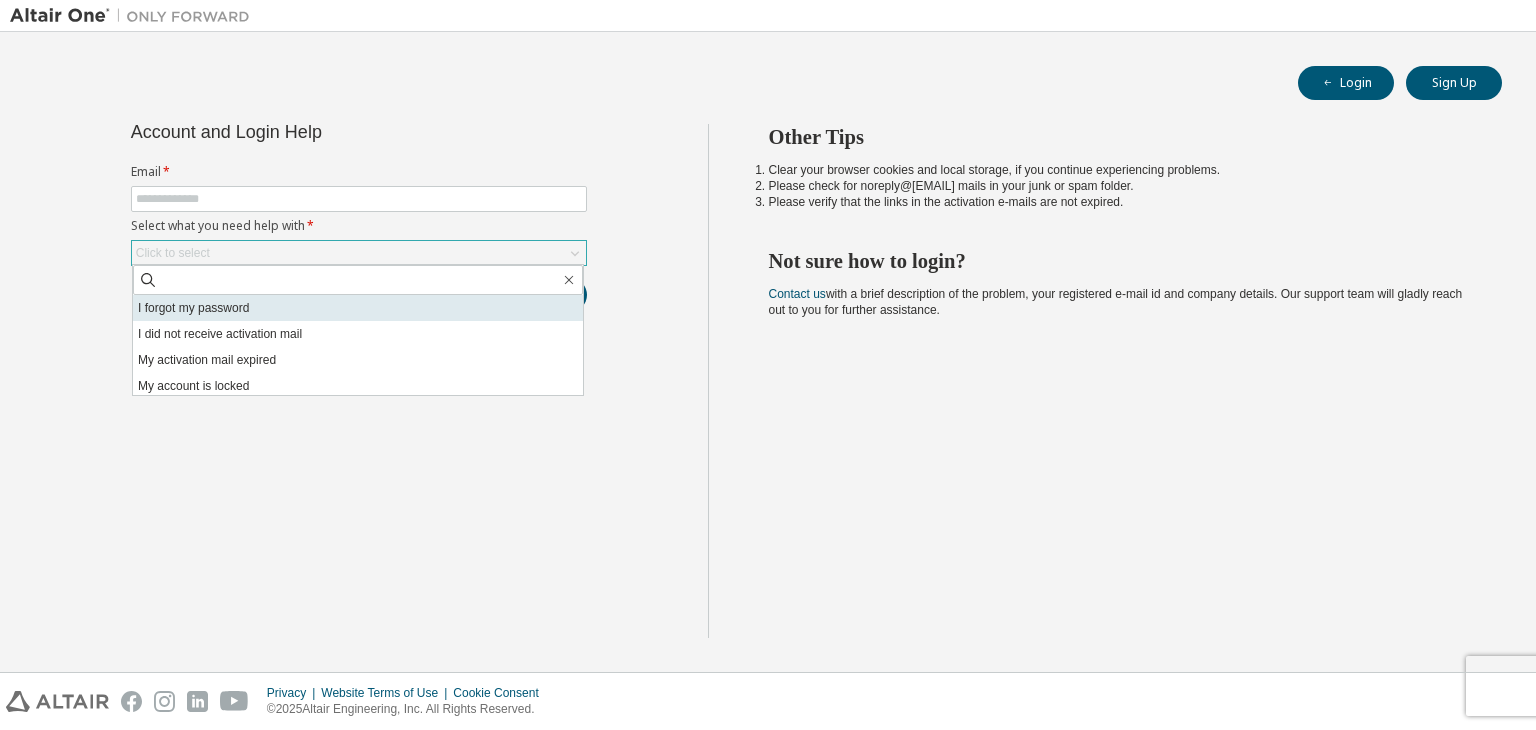 click on "I forgot my password" at bounding box center [358, 308] 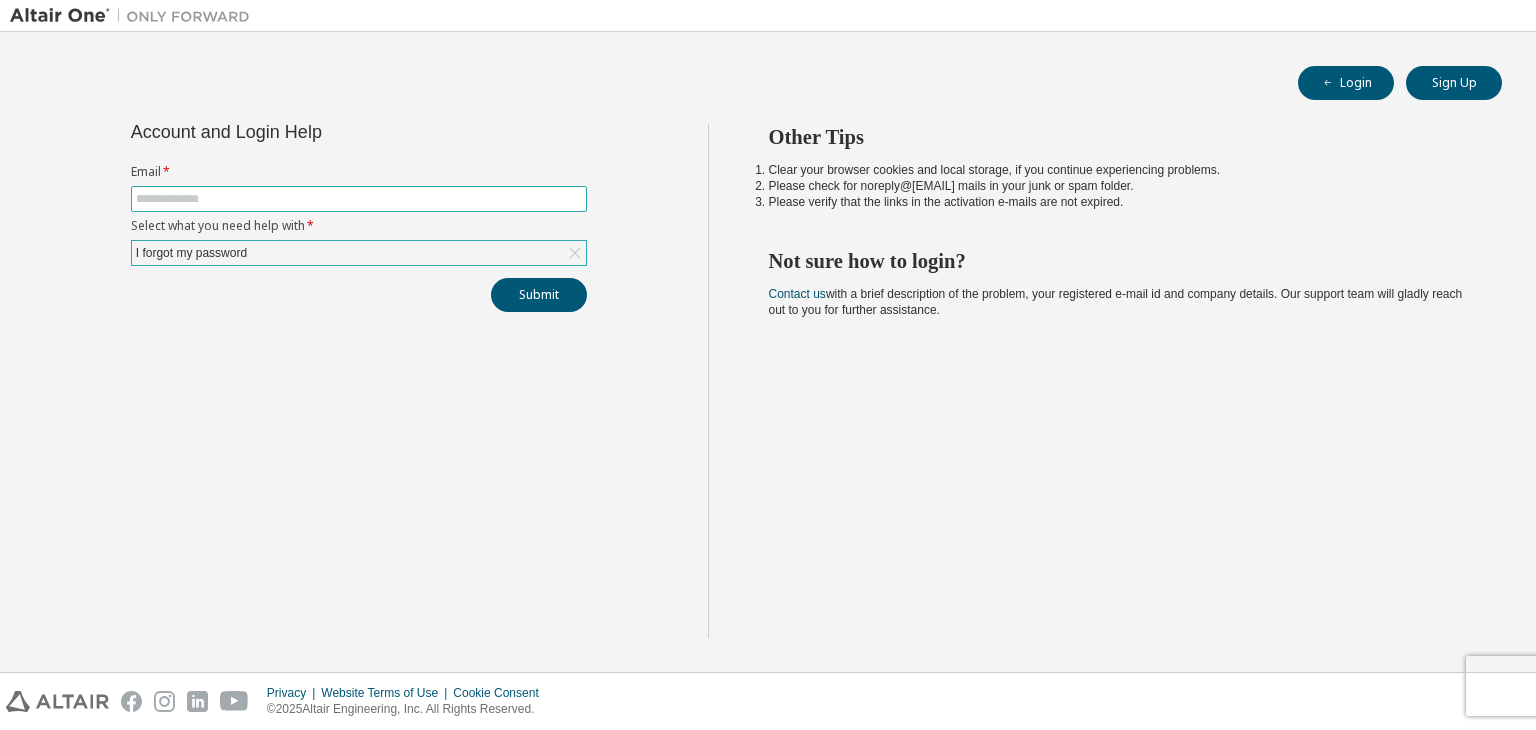 click at bounding box center (359, 199) 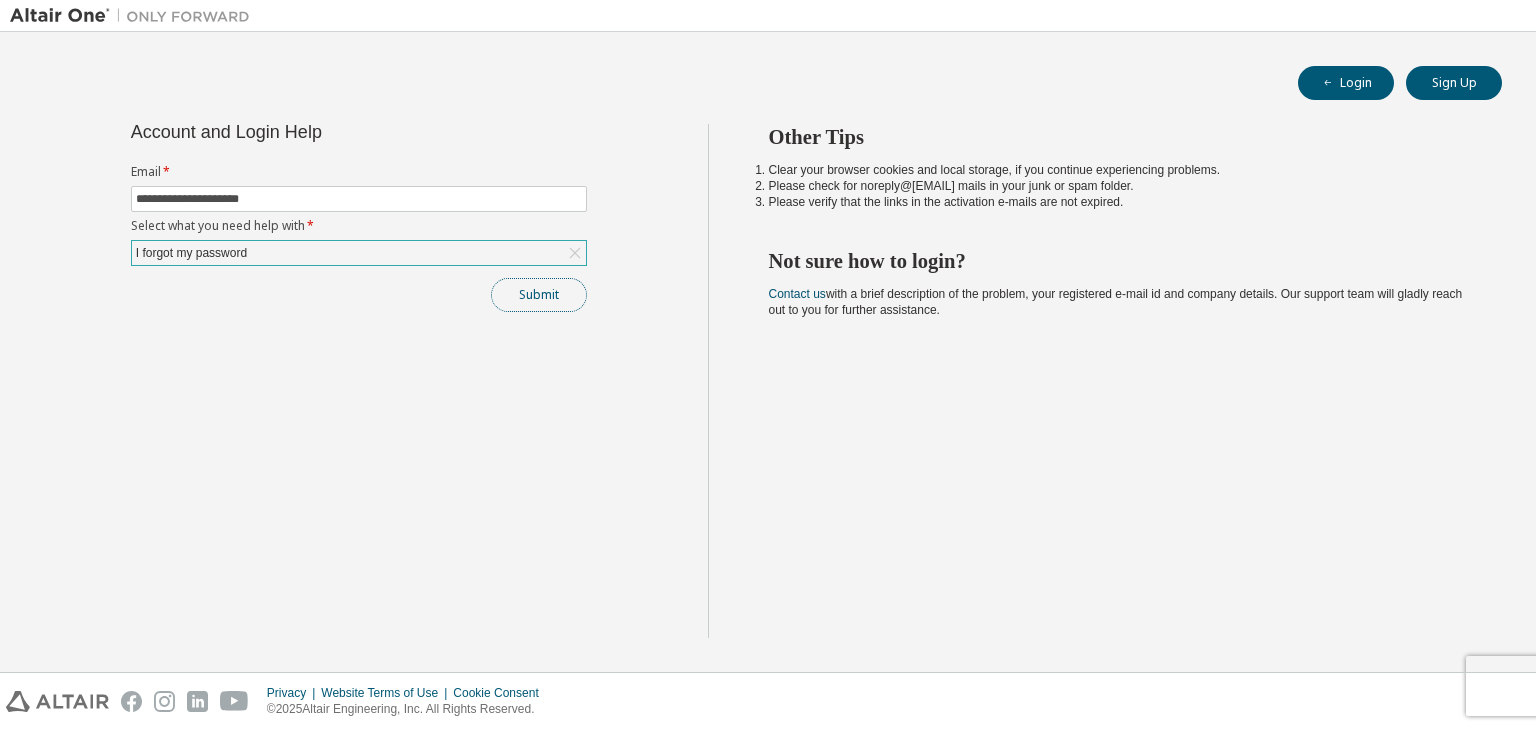 click on "Submit" at bounding box center (539, 295) 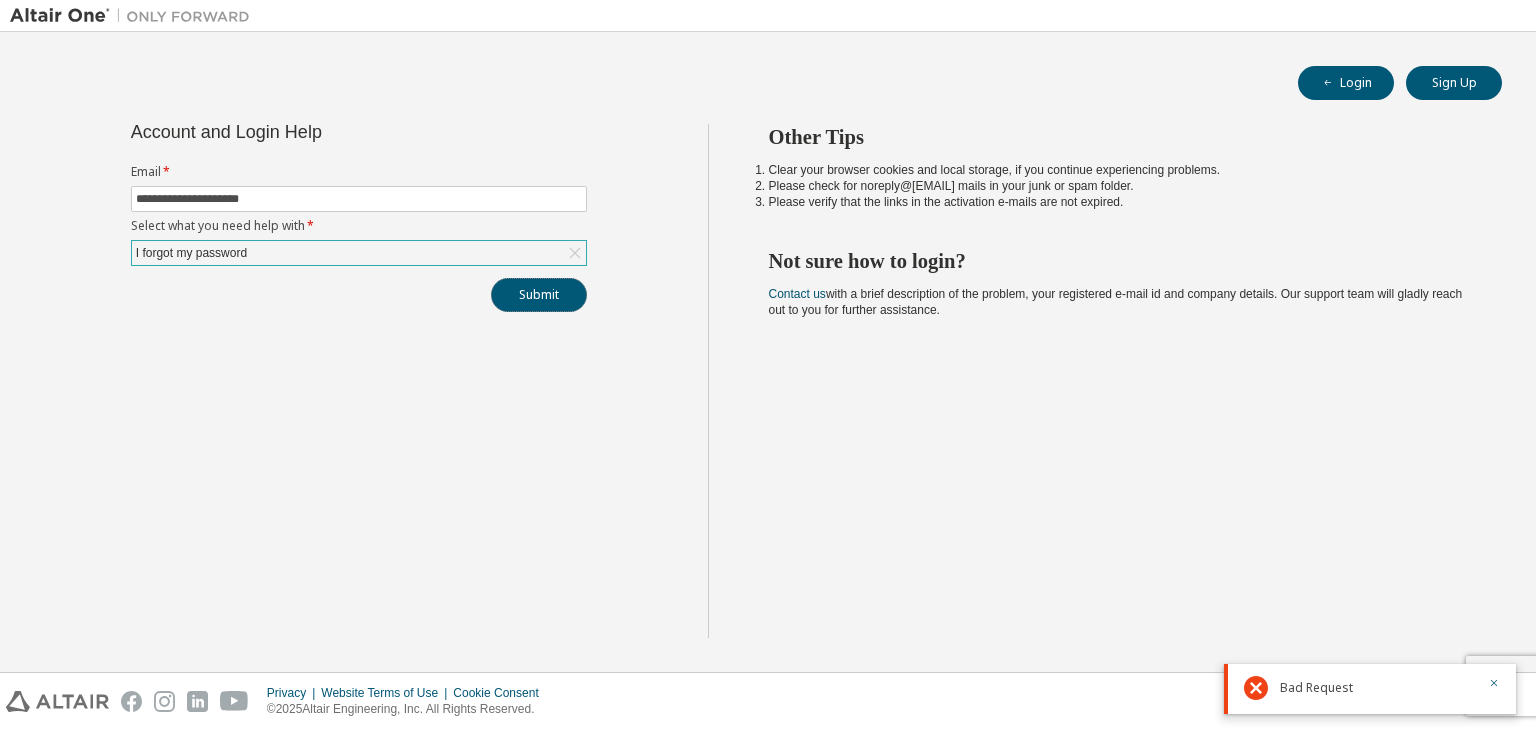 click on "Submit" at bounding box center [539, 295] 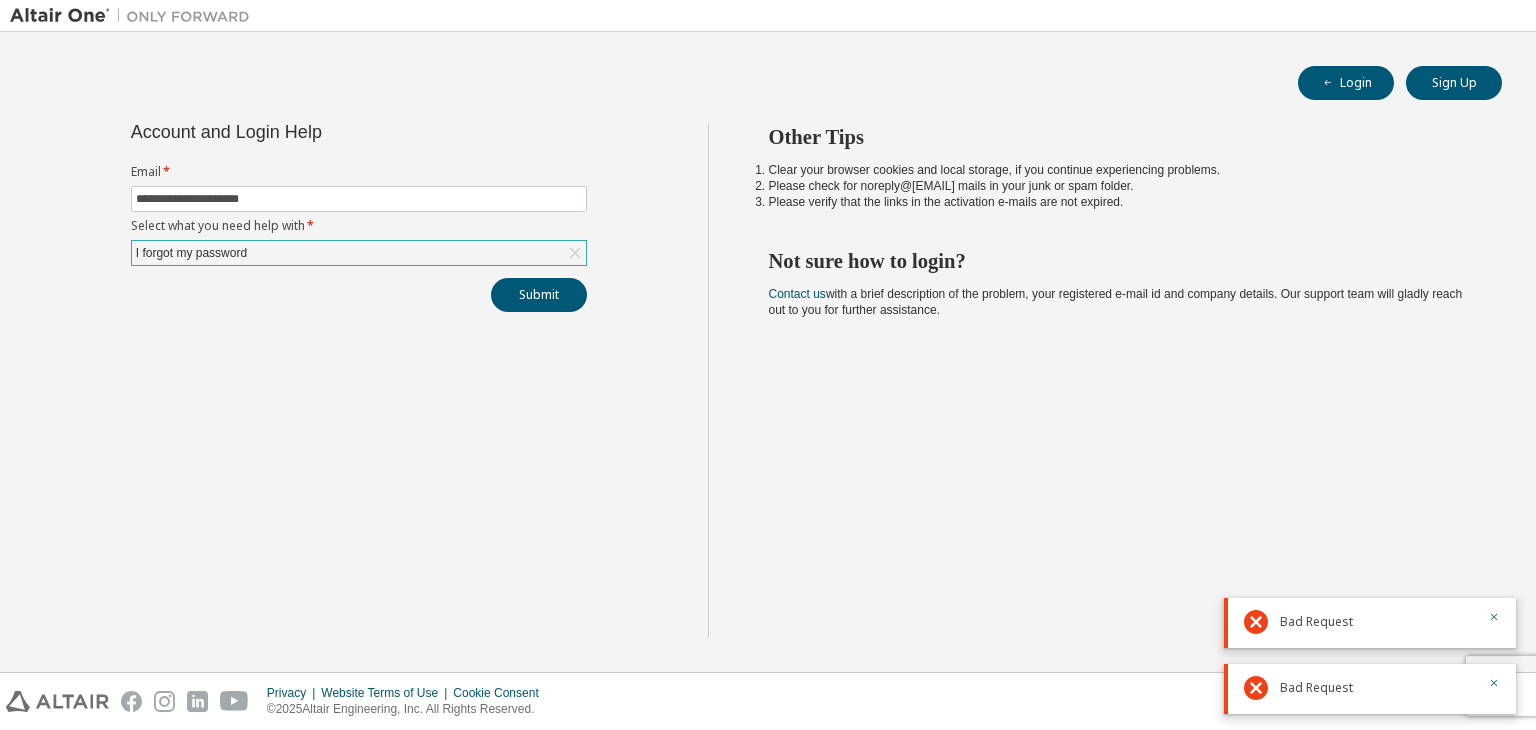click on "Bad Request" at bounding box center [1378, 688] 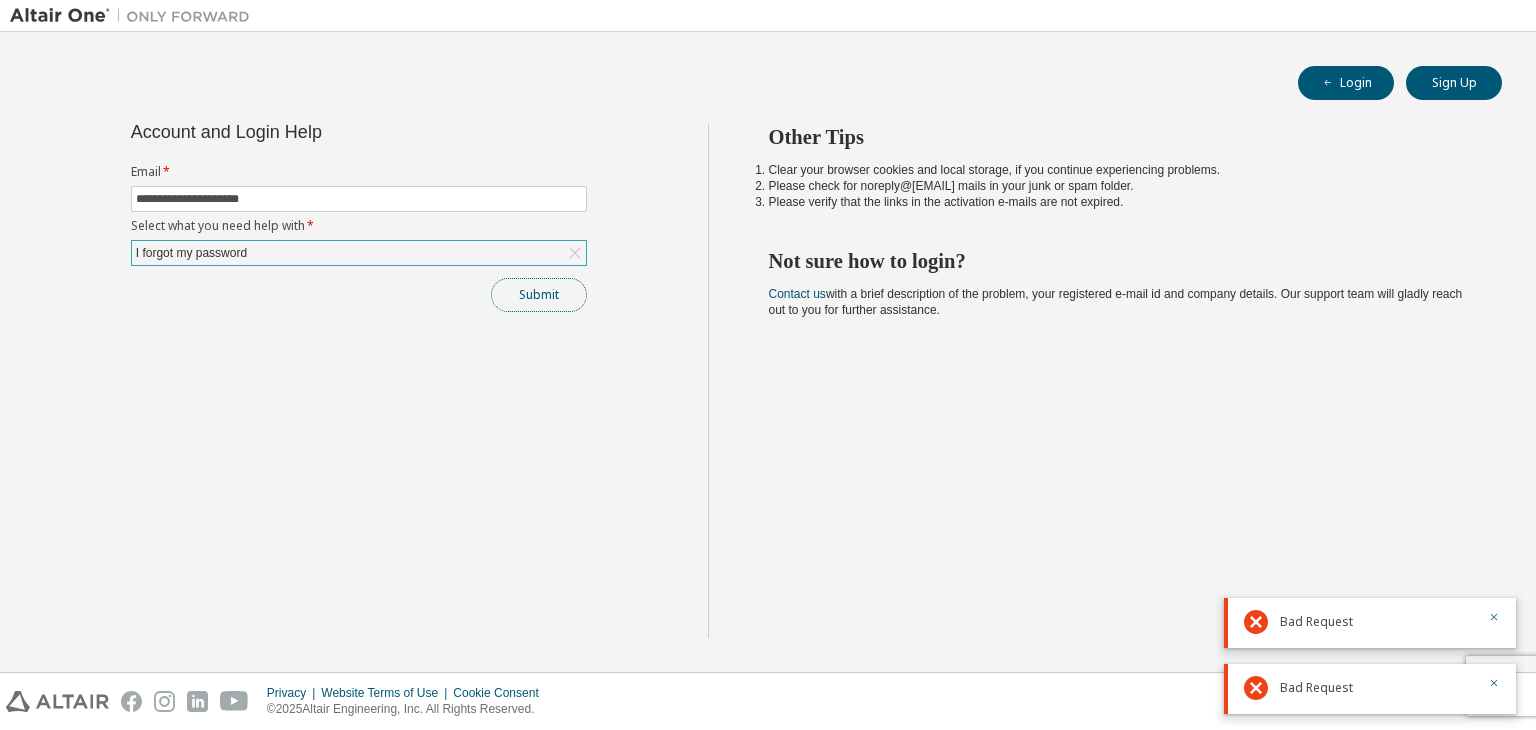 click on "Submit" at bounding box center (539, 295) 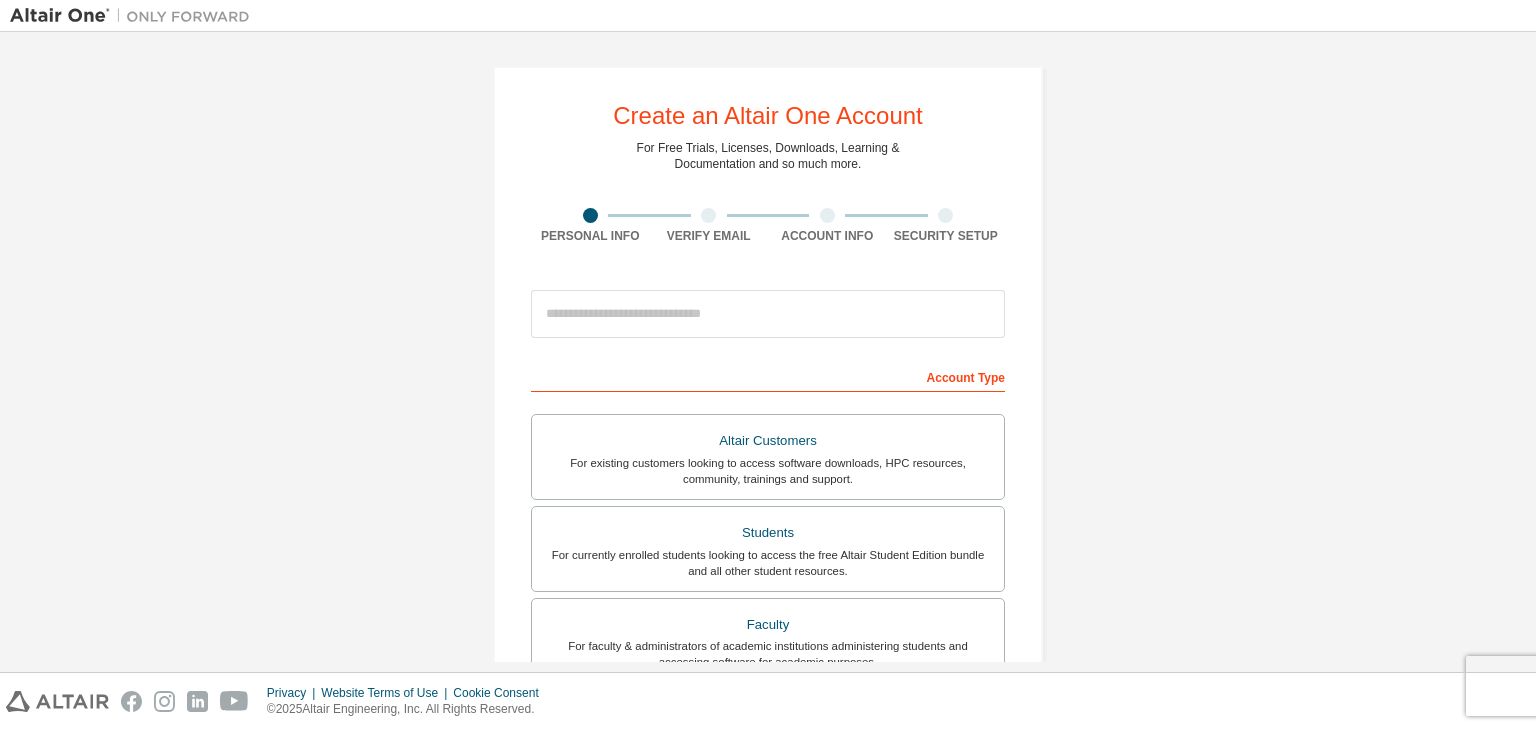scroll, scrollTop: 0, scrollLeft: 0, axis: both 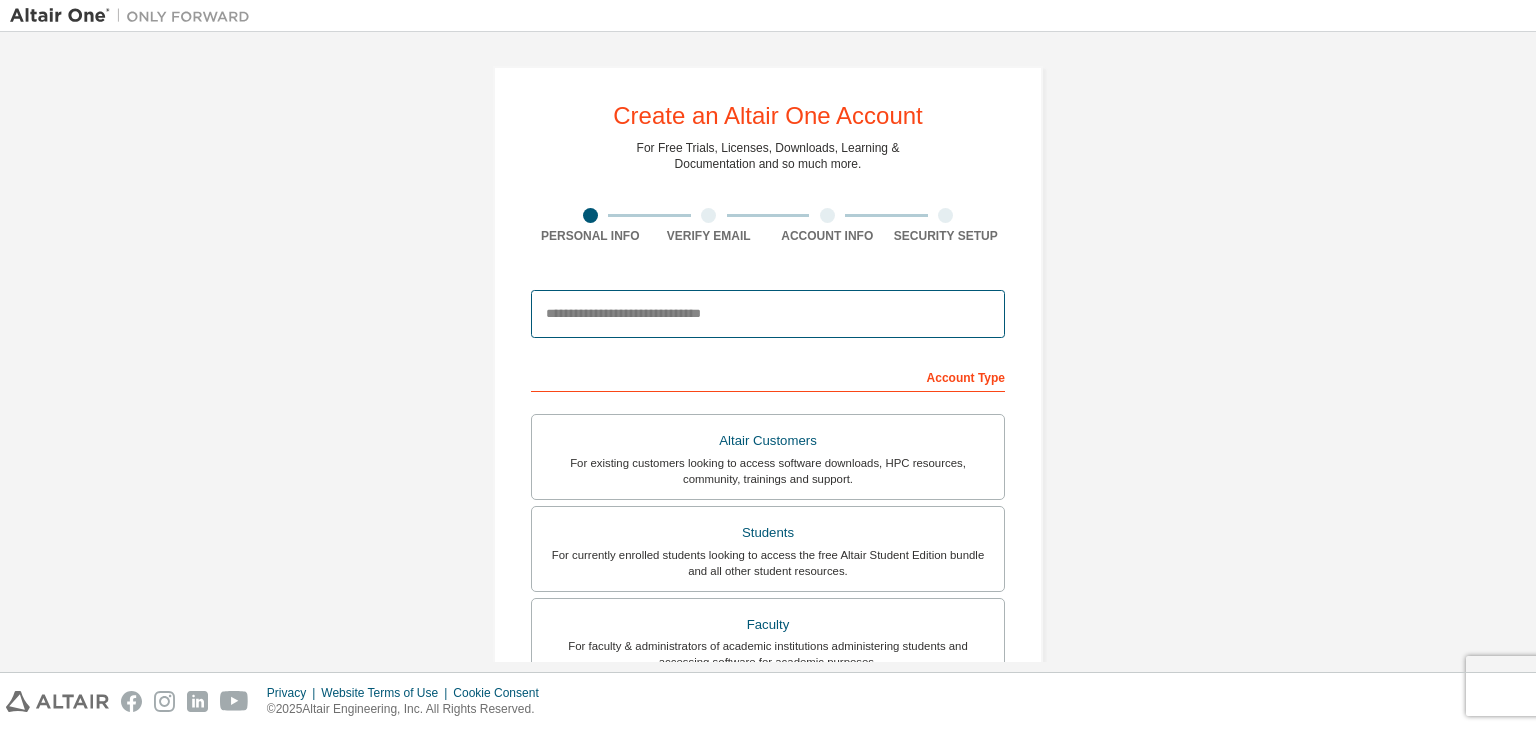 click at bounding box center [768, 314] 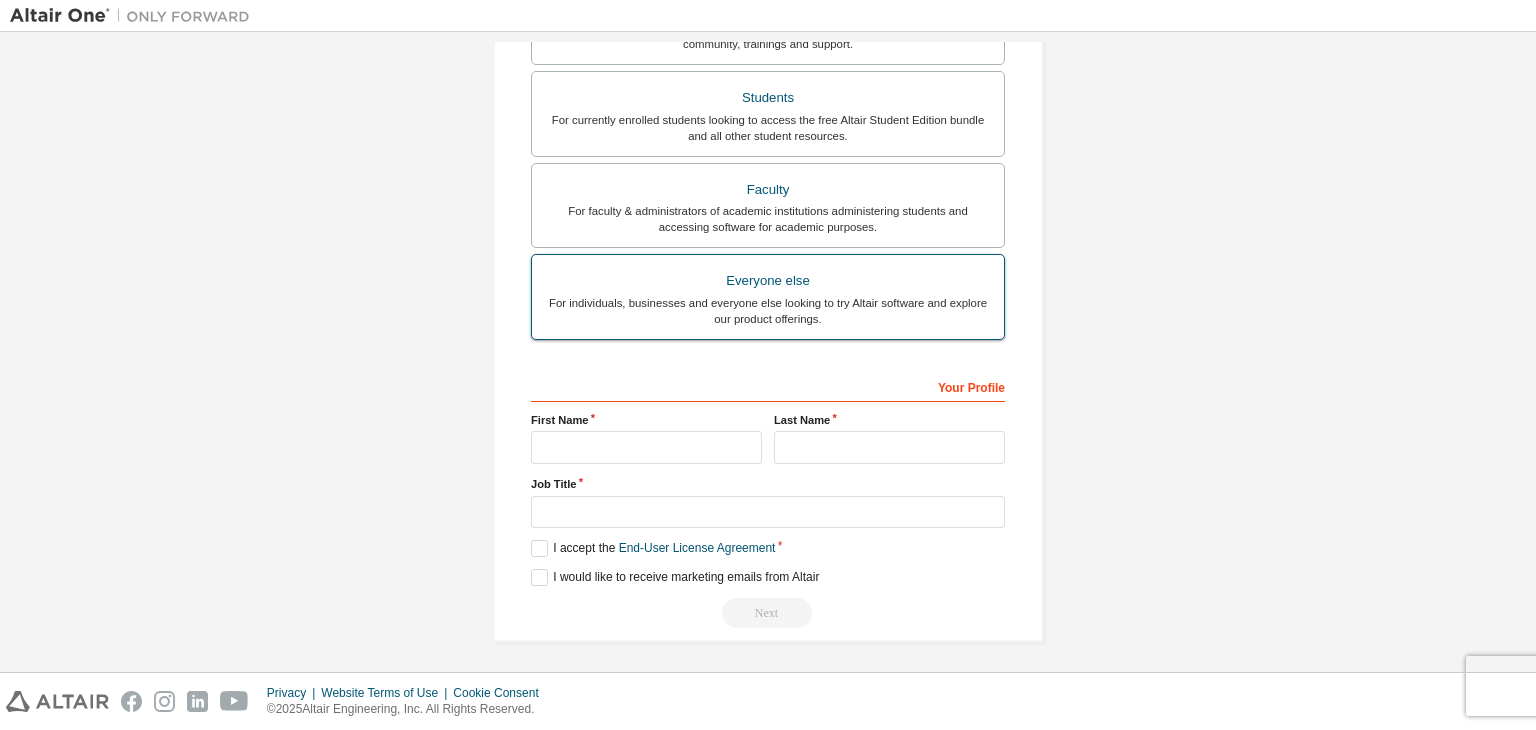 scroll, scrollTop: 0, scrollLeft: 0, axis: both 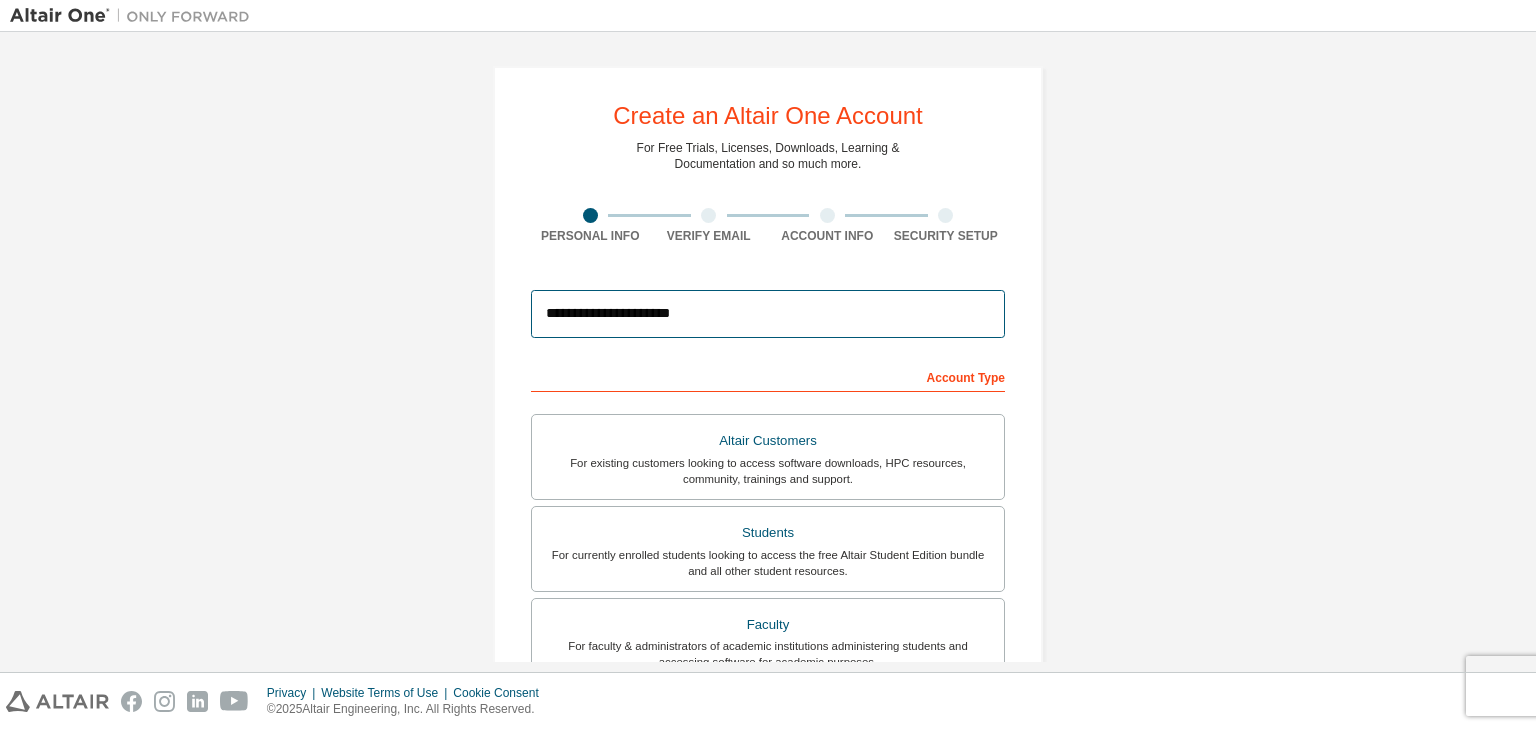 click on "**********" at bounding box center (768, 314) 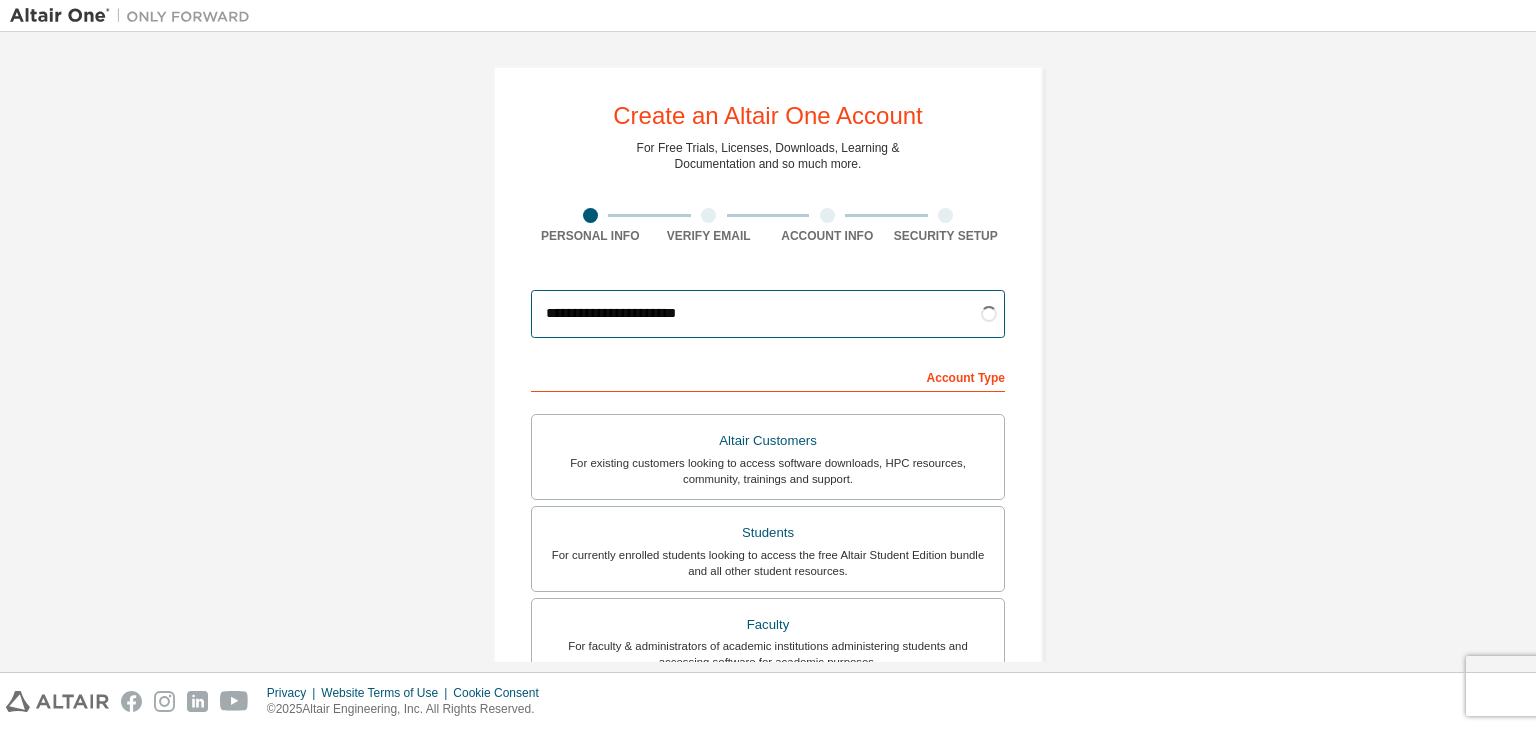 type on "**********" 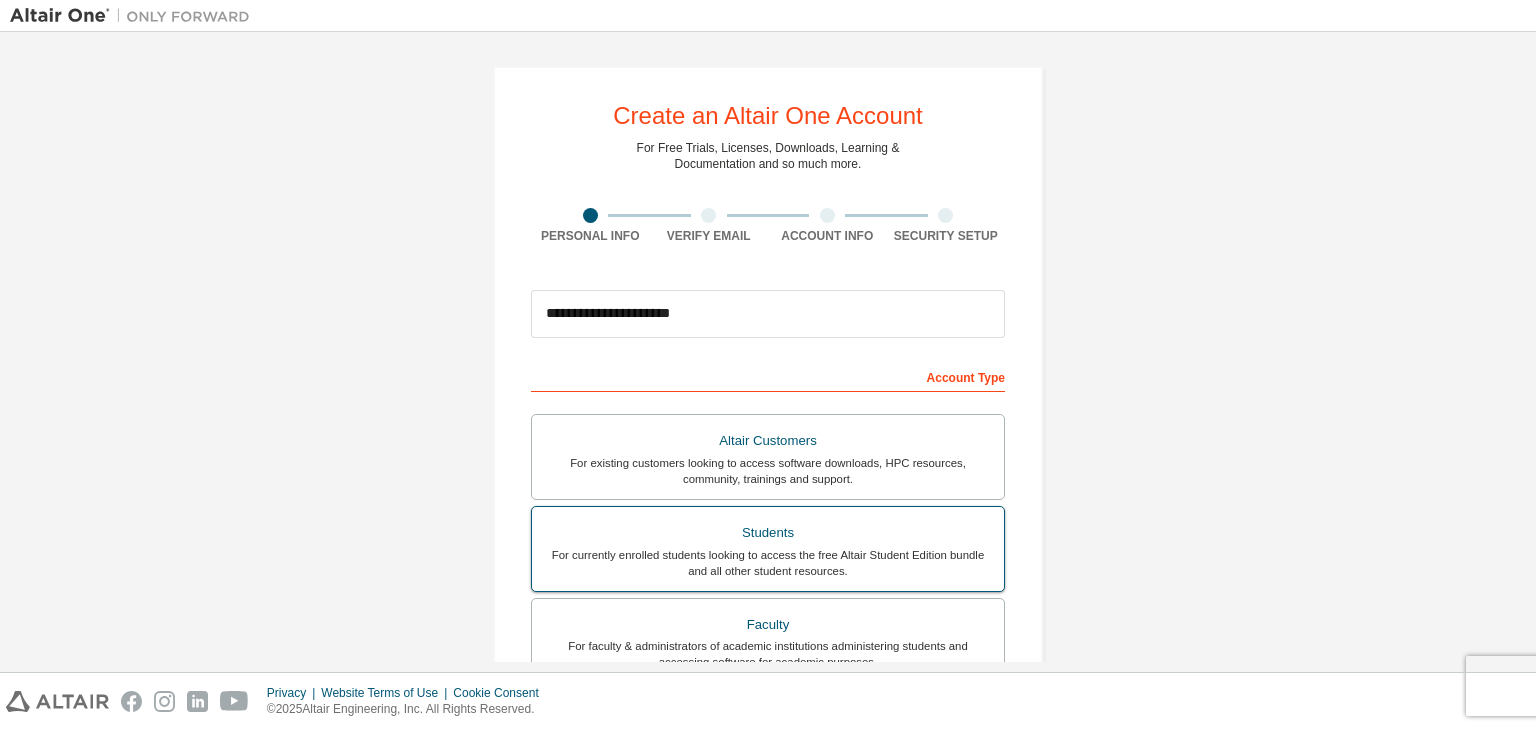 click on "For currently enrolled students looking to access the free Altair Student Edition bundle and all other student resources." at bounding box center [768, 563] 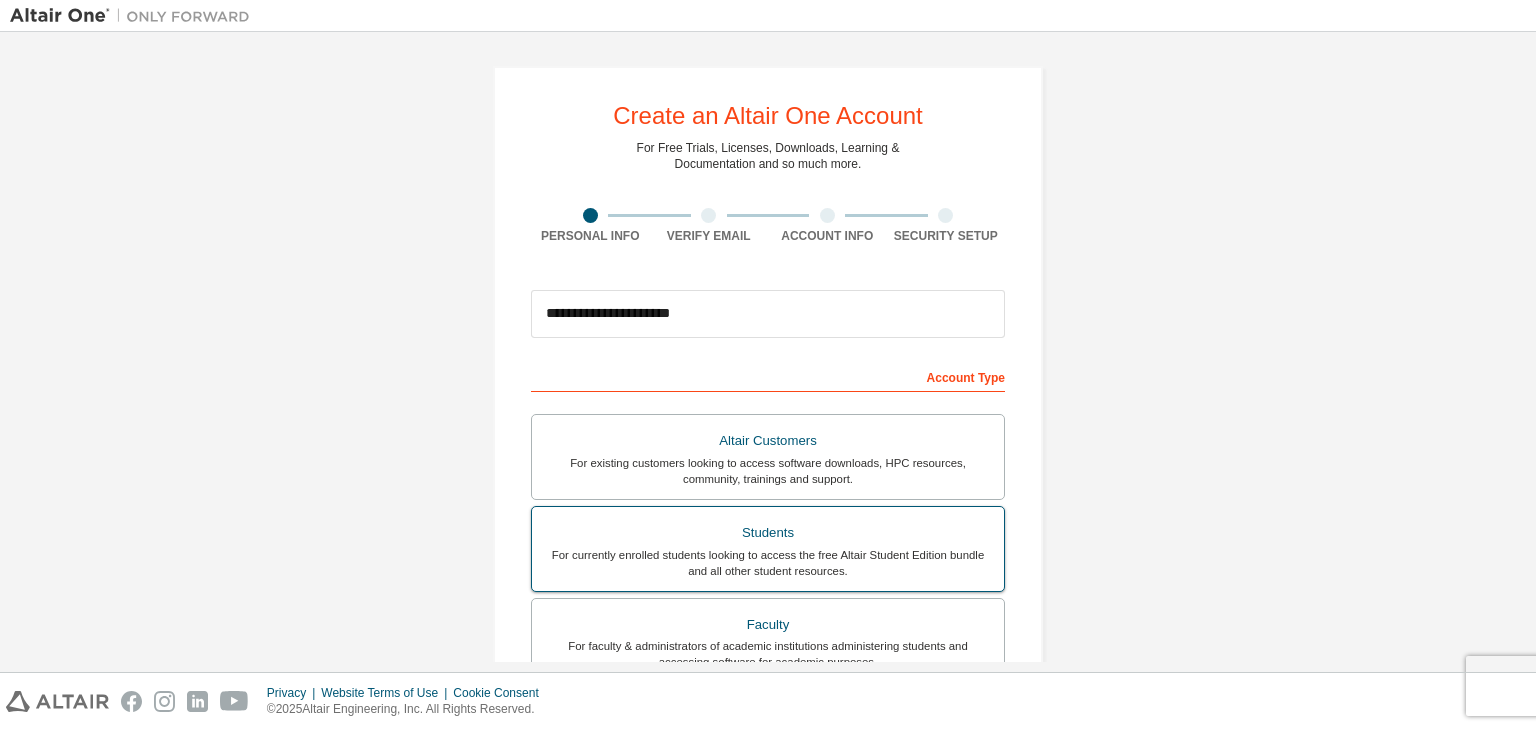 click on "Students" at bounding box center [768, 533] 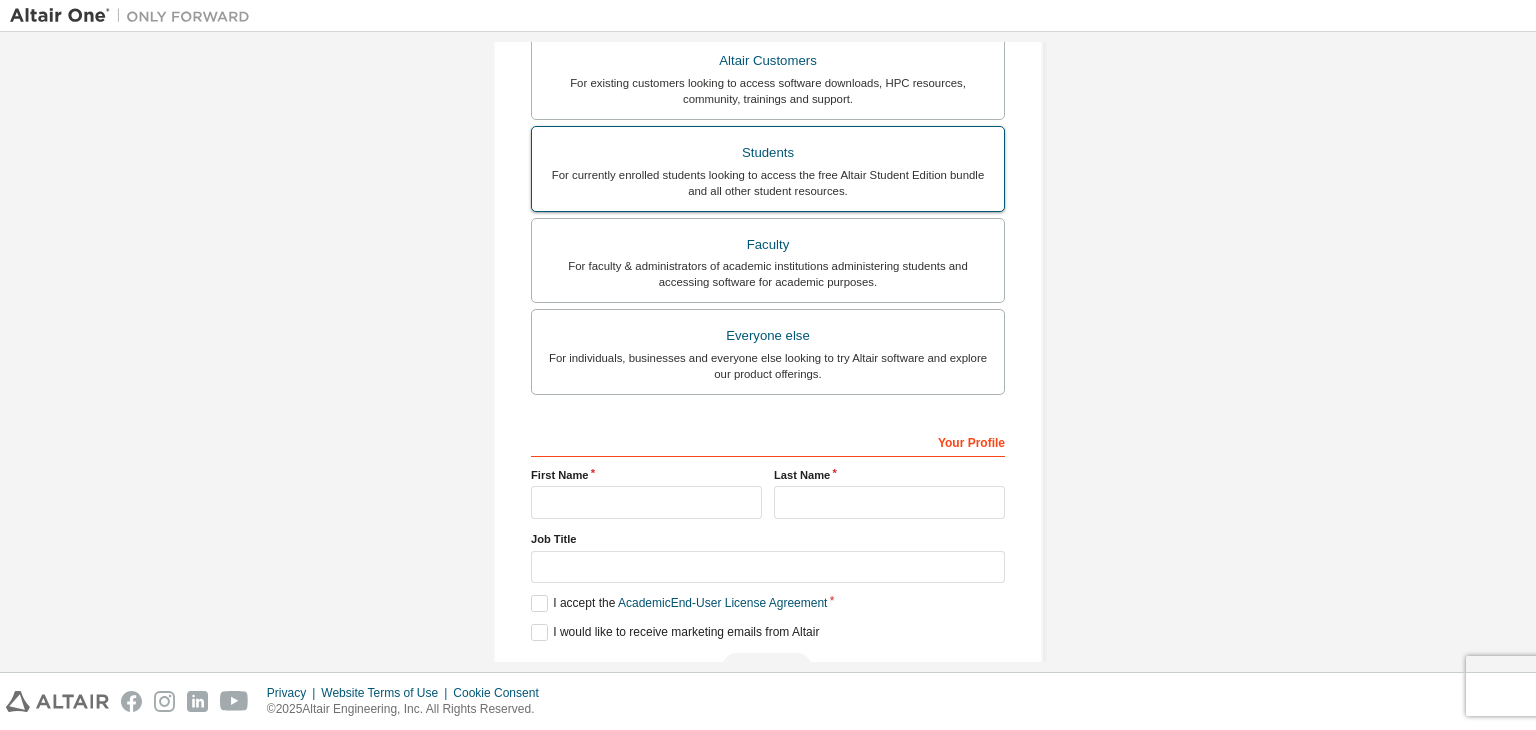 scroll, scrollTop: 383, scrollLeft: 0, axis: vertical 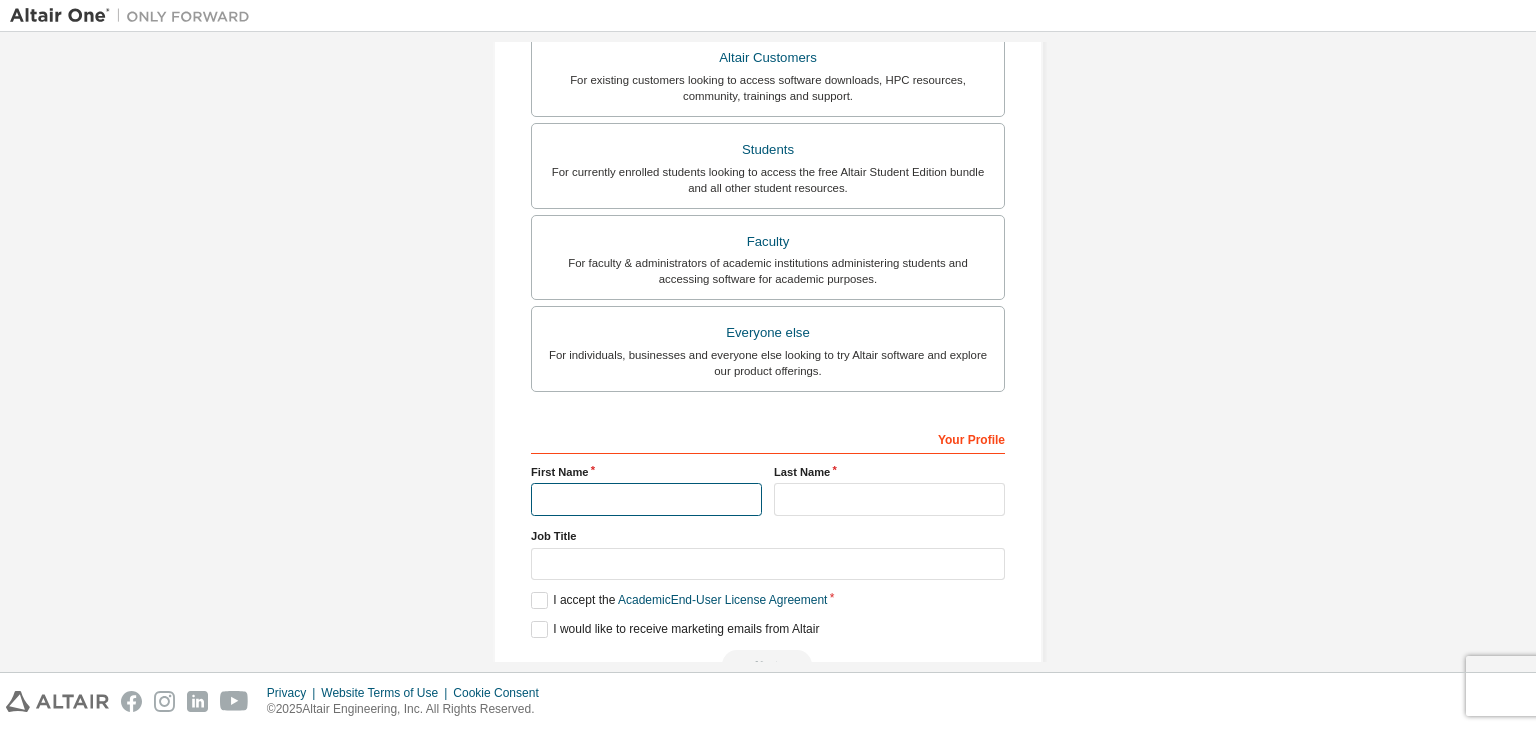 click at bounding box center [646, 499] 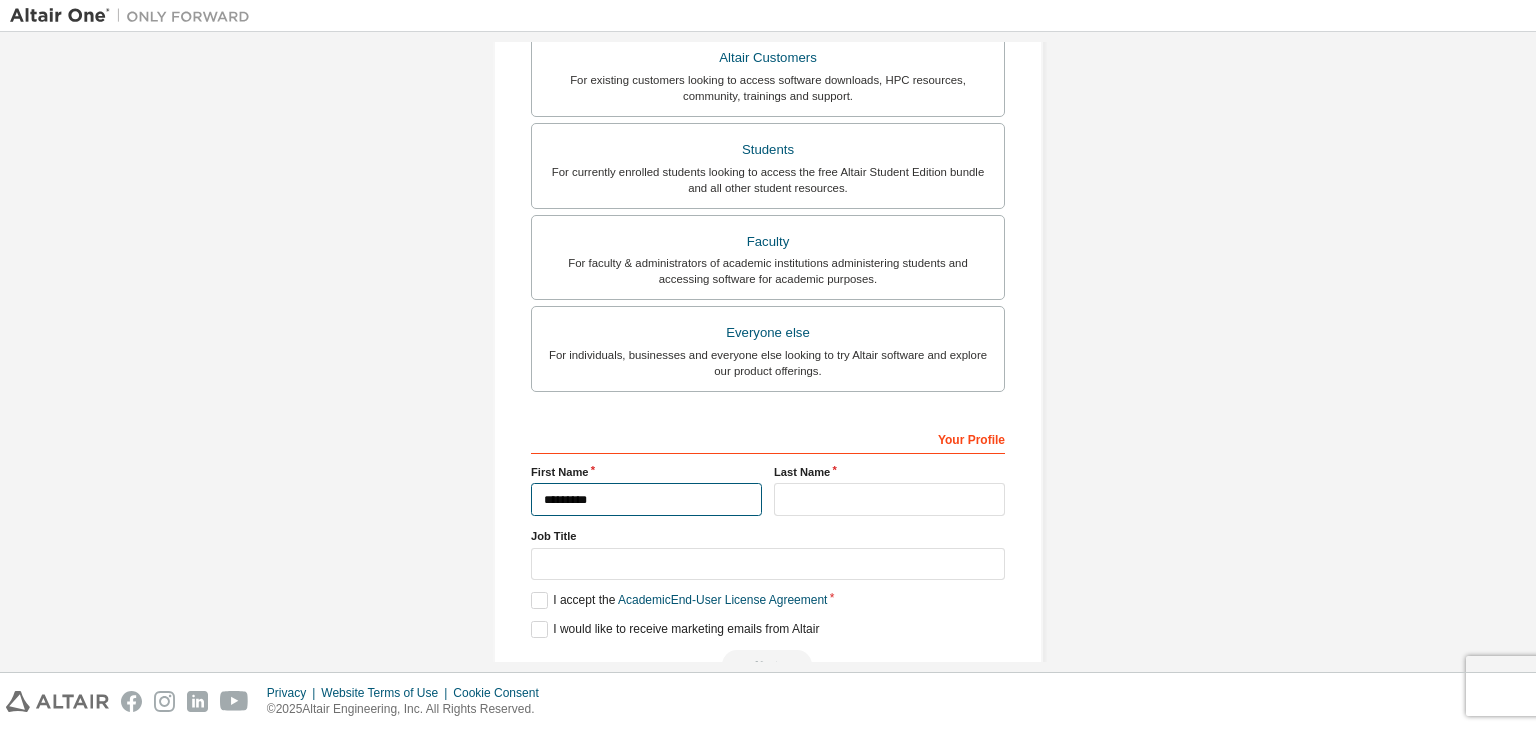 click on "*********" at bounding box center [646, 499] 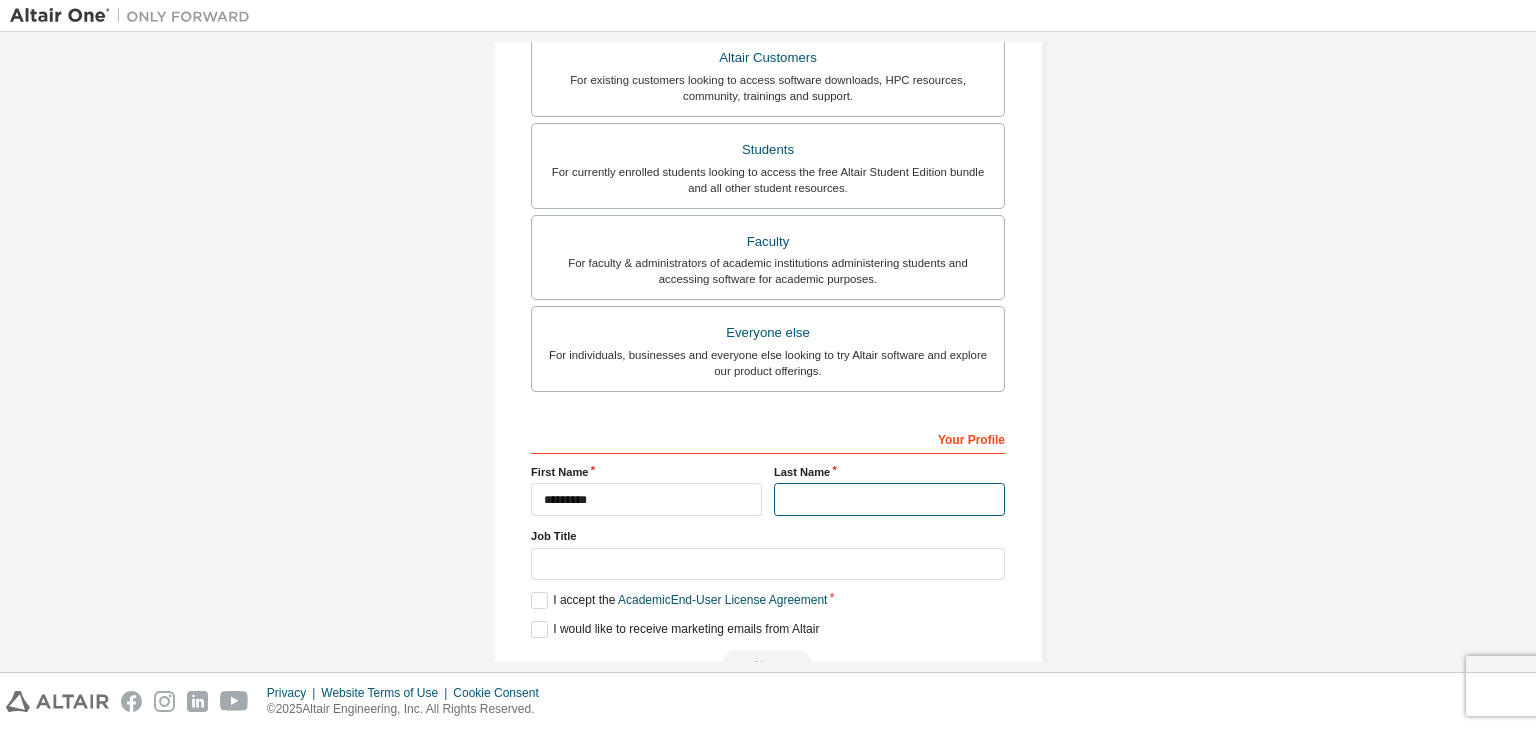 click at bounding box center (889, 499) 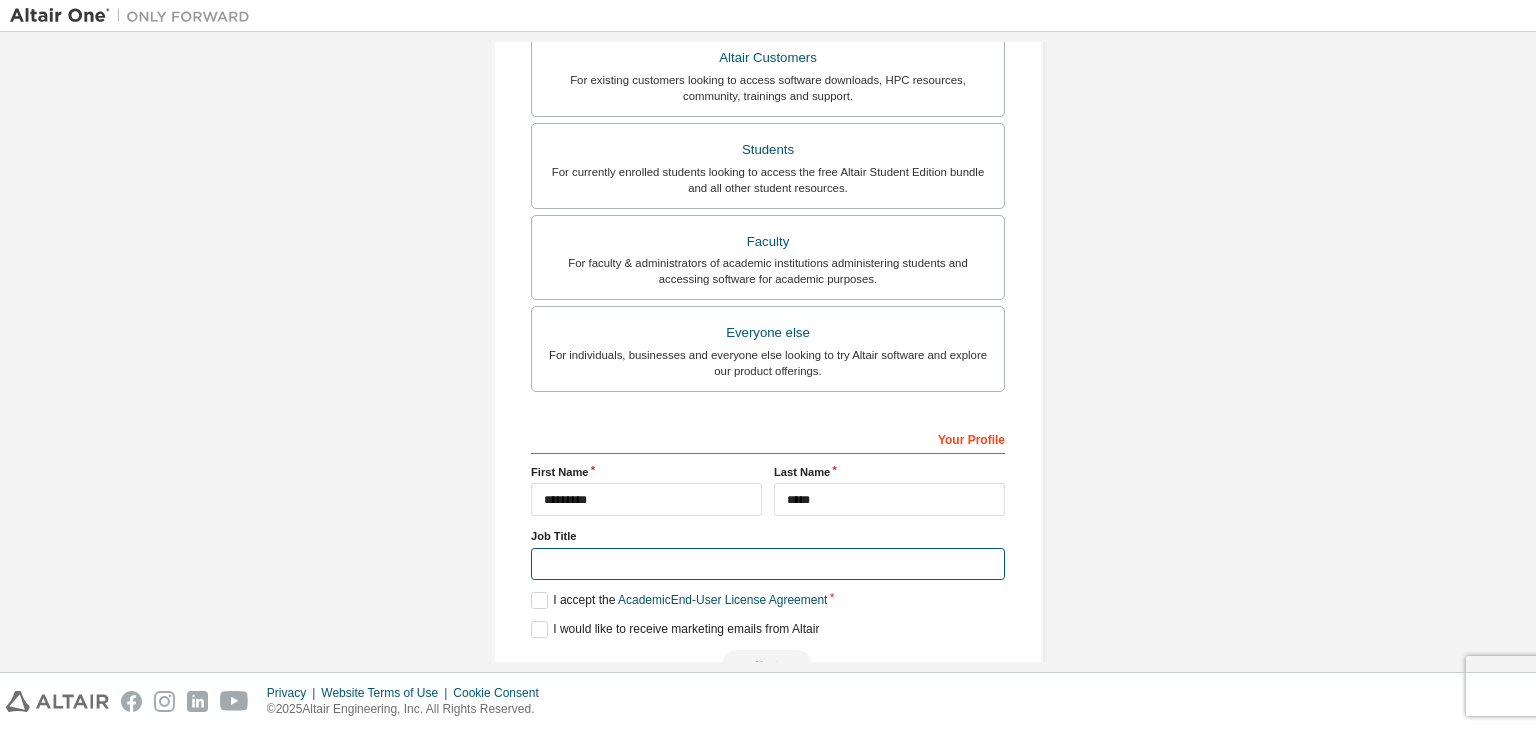 click at bounding box center [768, 564] 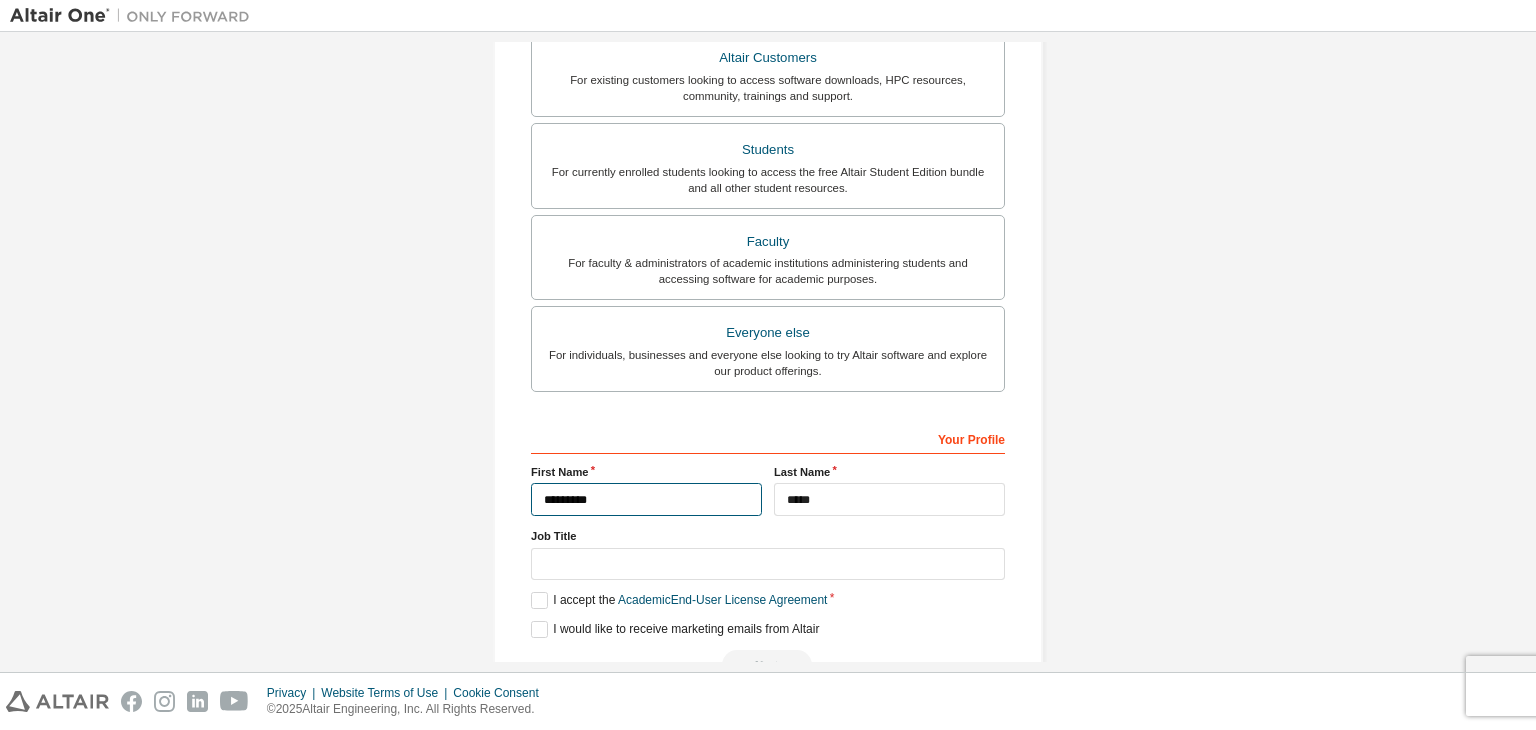 click on "*********" at bounding box center (646, 499) 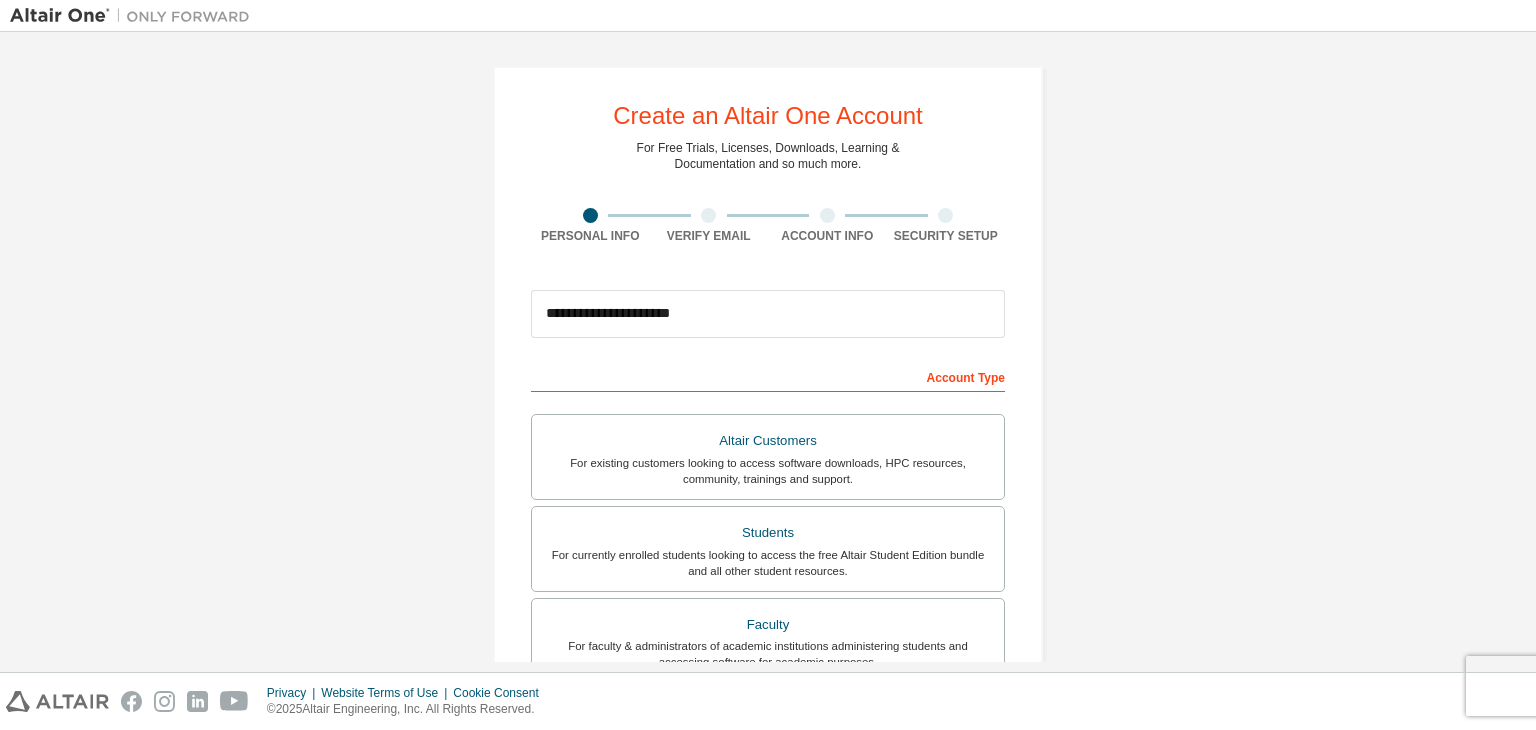 scroll, scrollTop: 435, scrollLeft: 0, axis: vertical 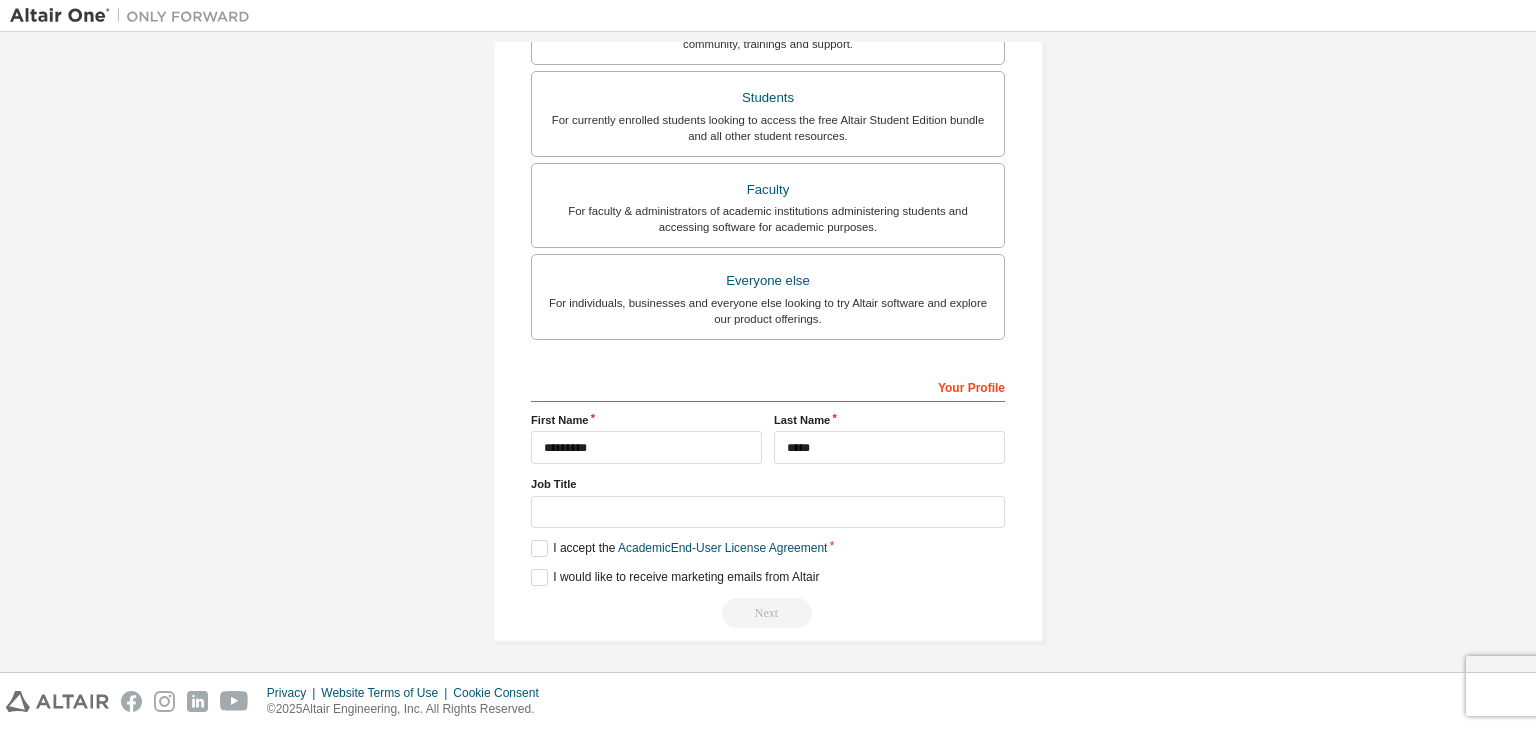 click on "First Name" at bounding box center [646, 420] 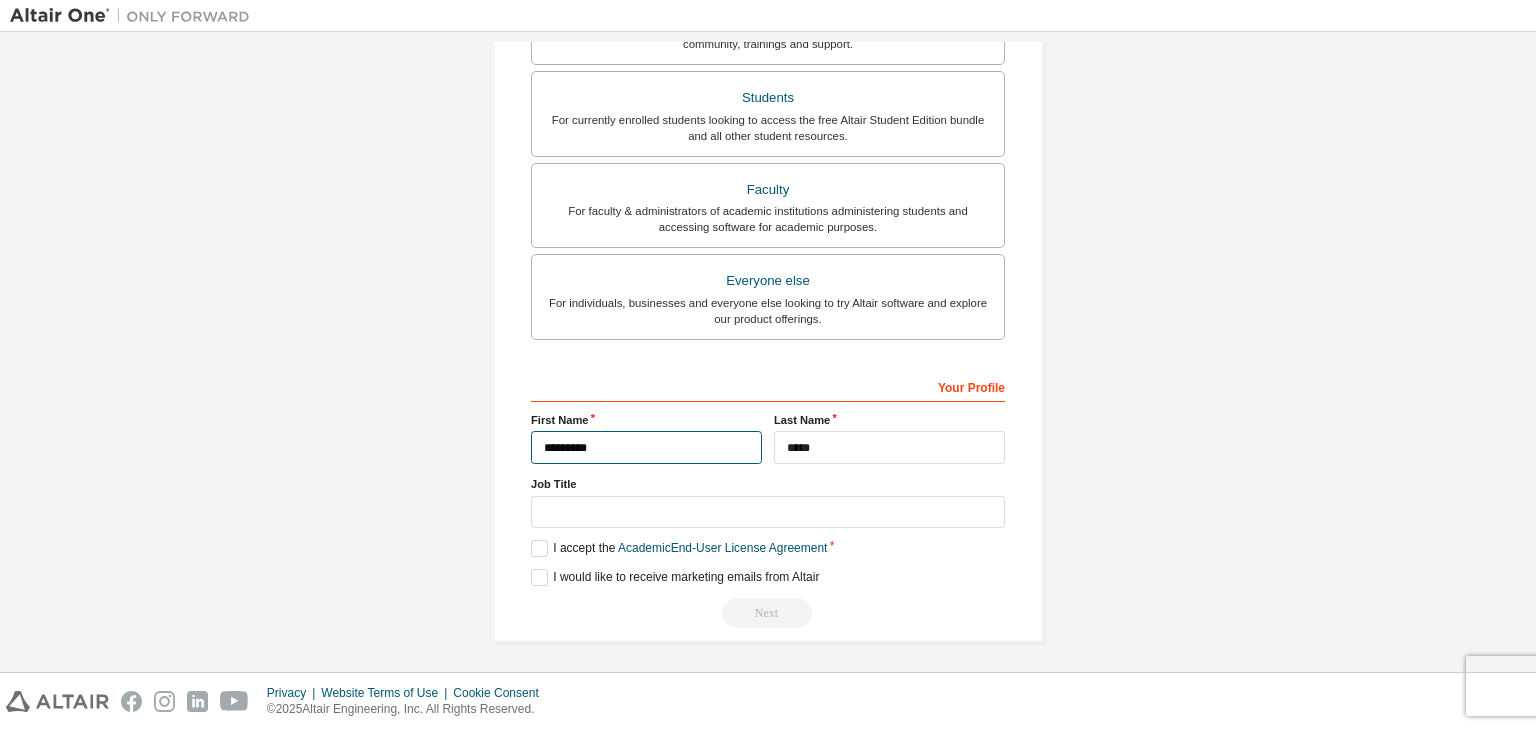 click on "*********" at bounding box center (646, 447) 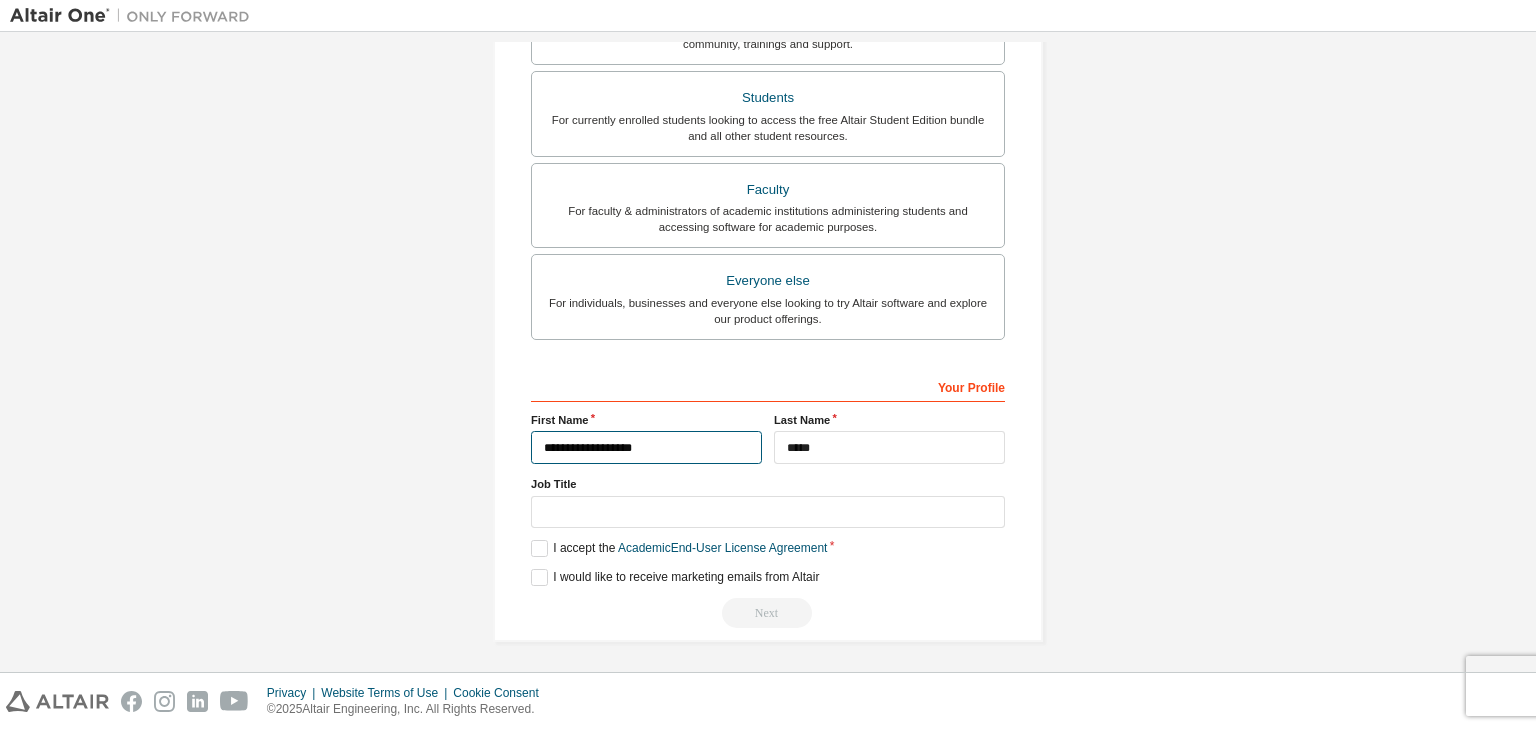 click on "**********" at bounding box center [646, 447] 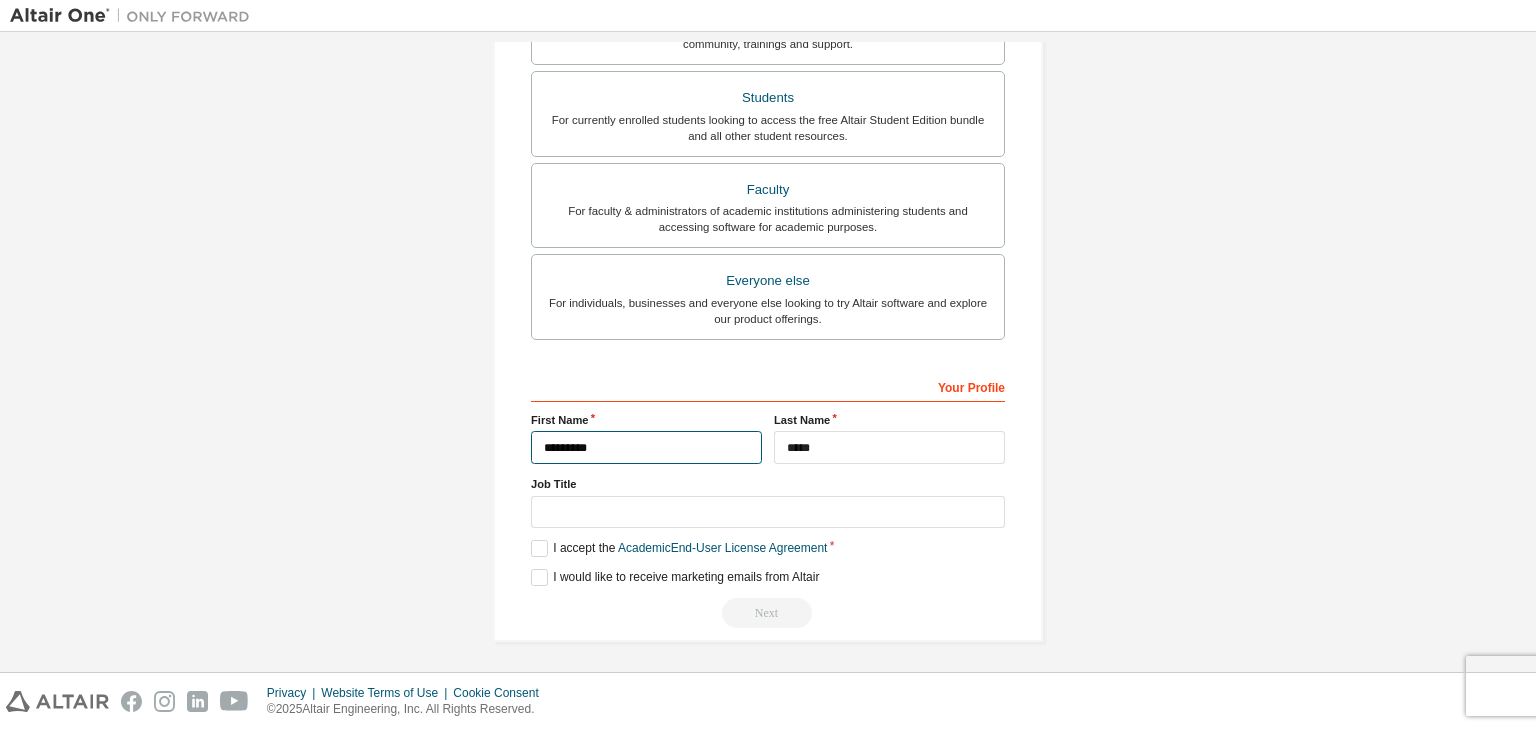 click on "********" at bounding box center [646, 447] 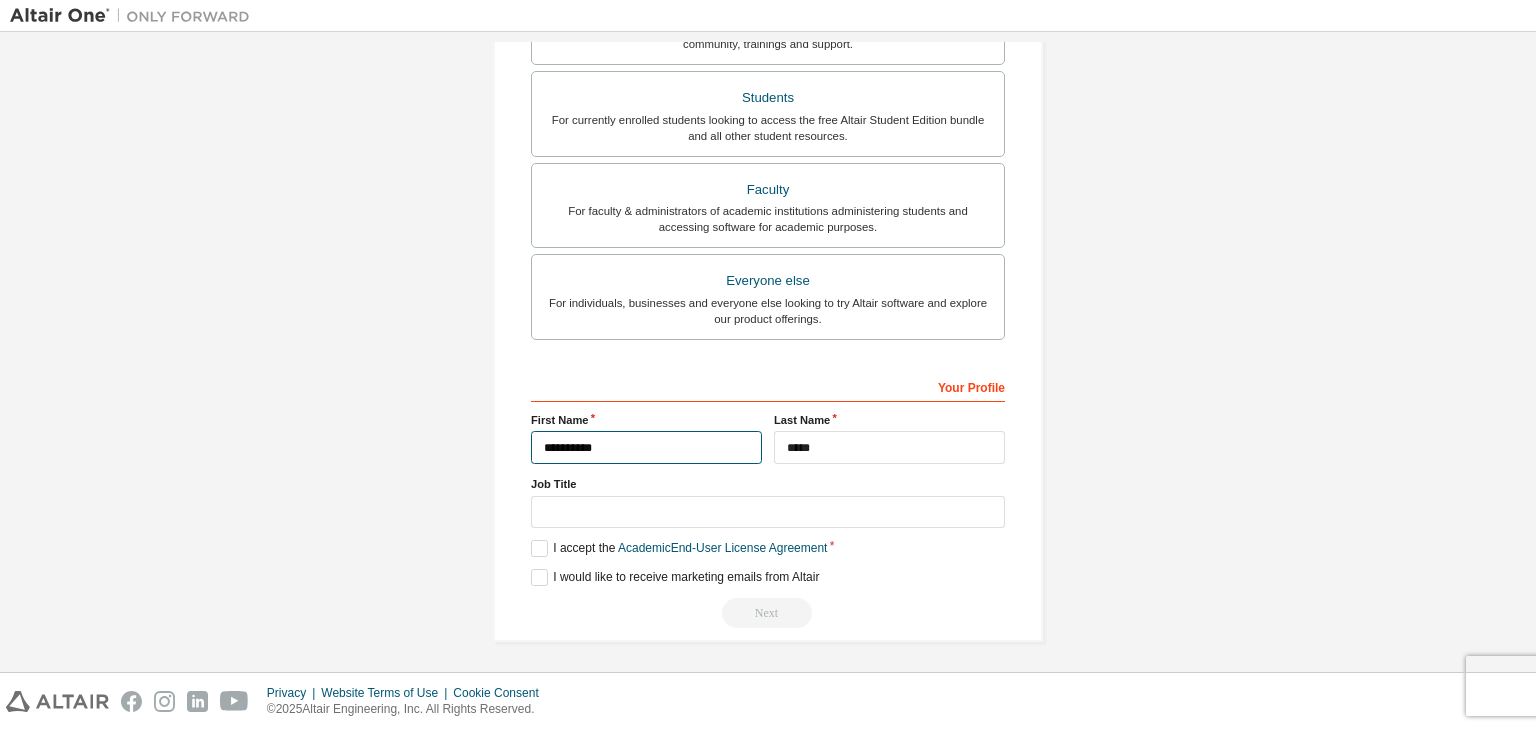 click on "*********" at bounding box center [646, 447] 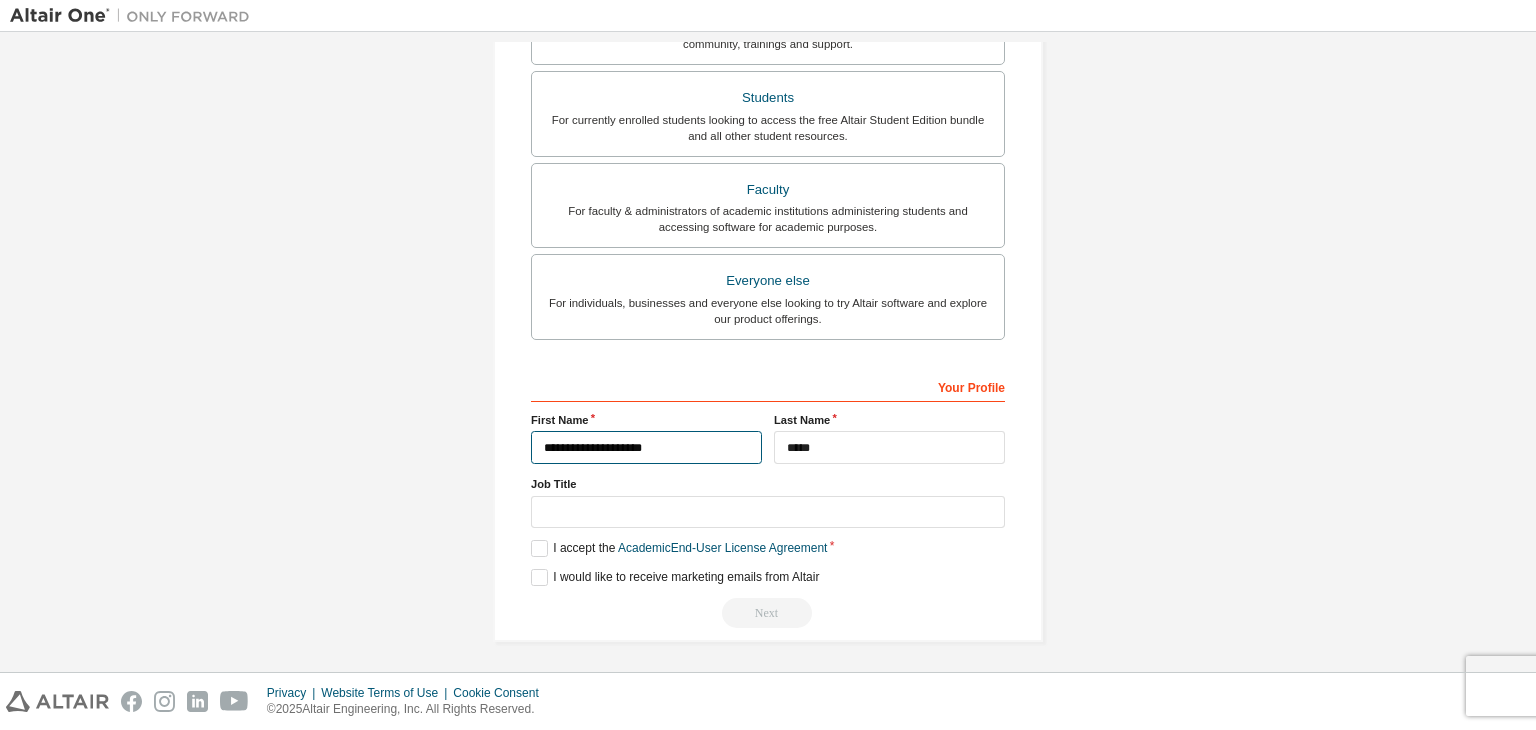 type on "**********" 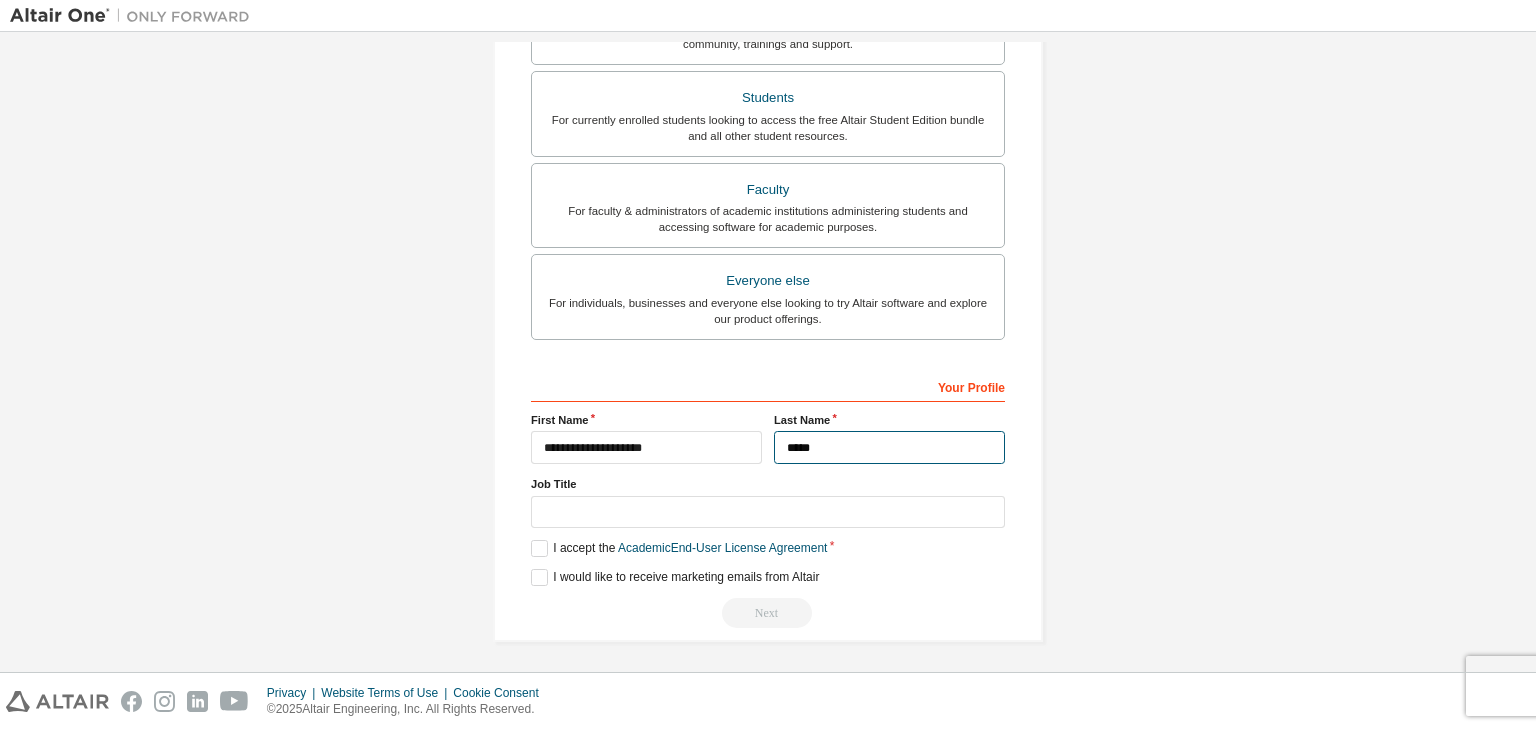 click on "*****" at bounding box center [889, 447] 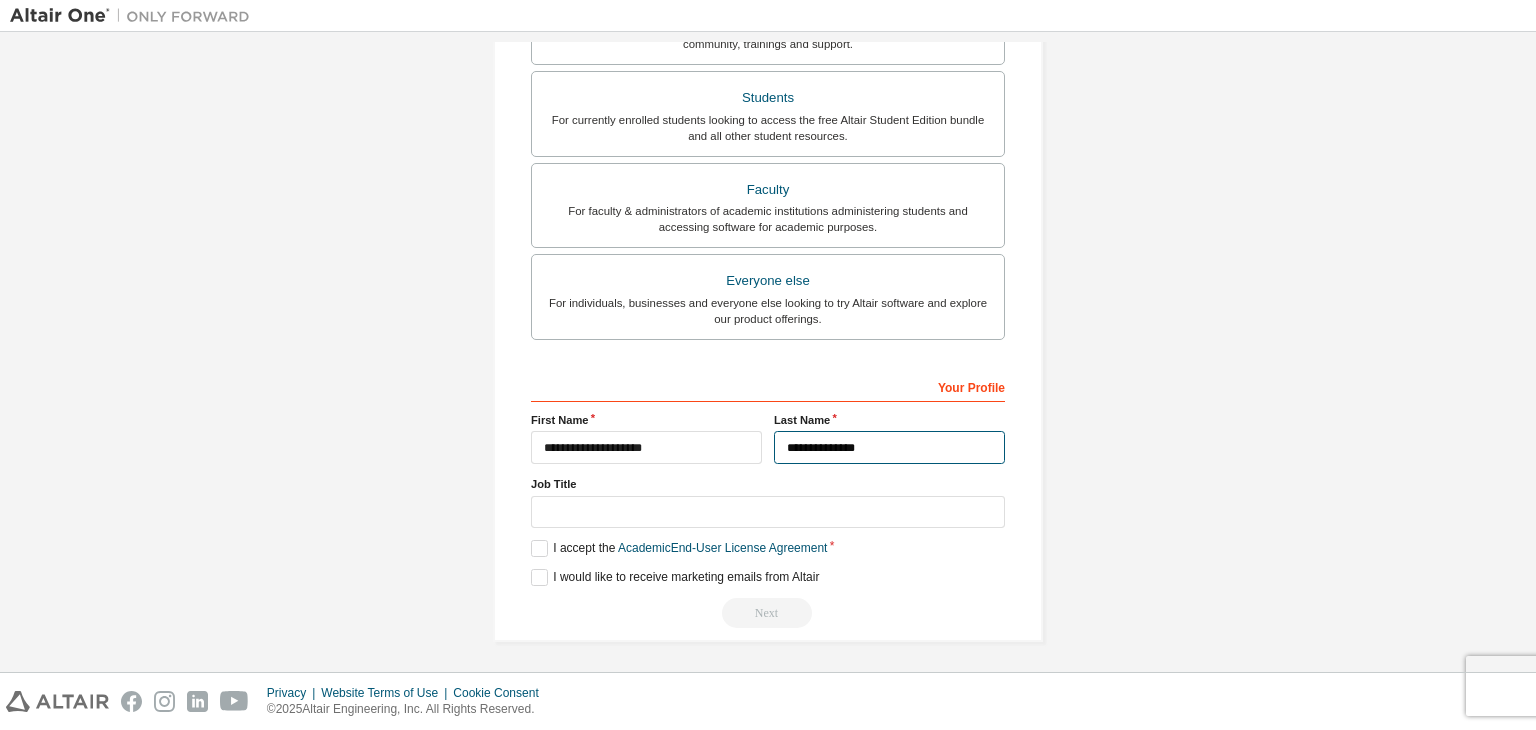 click on "**********" at bounding box center (889, 447) 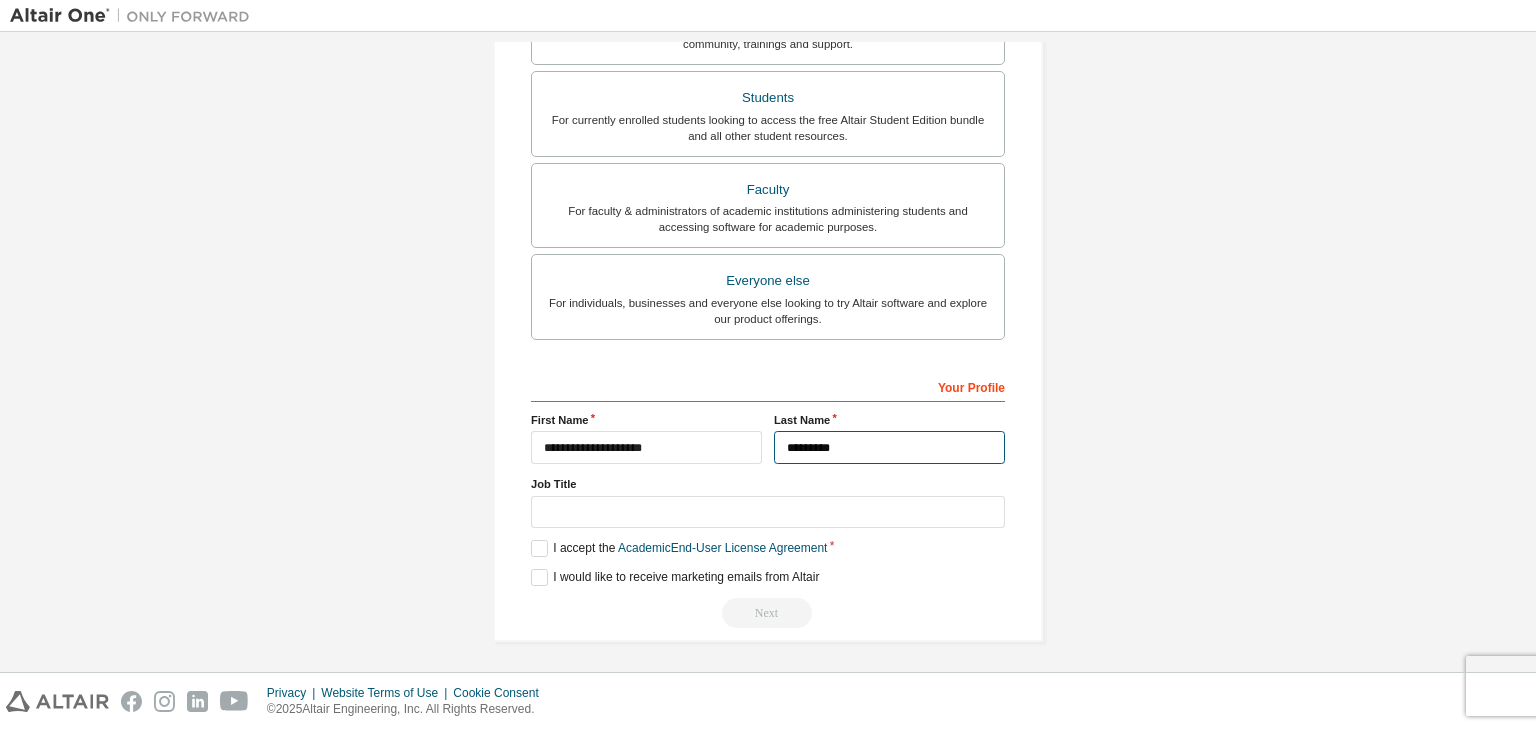 type on "*********" 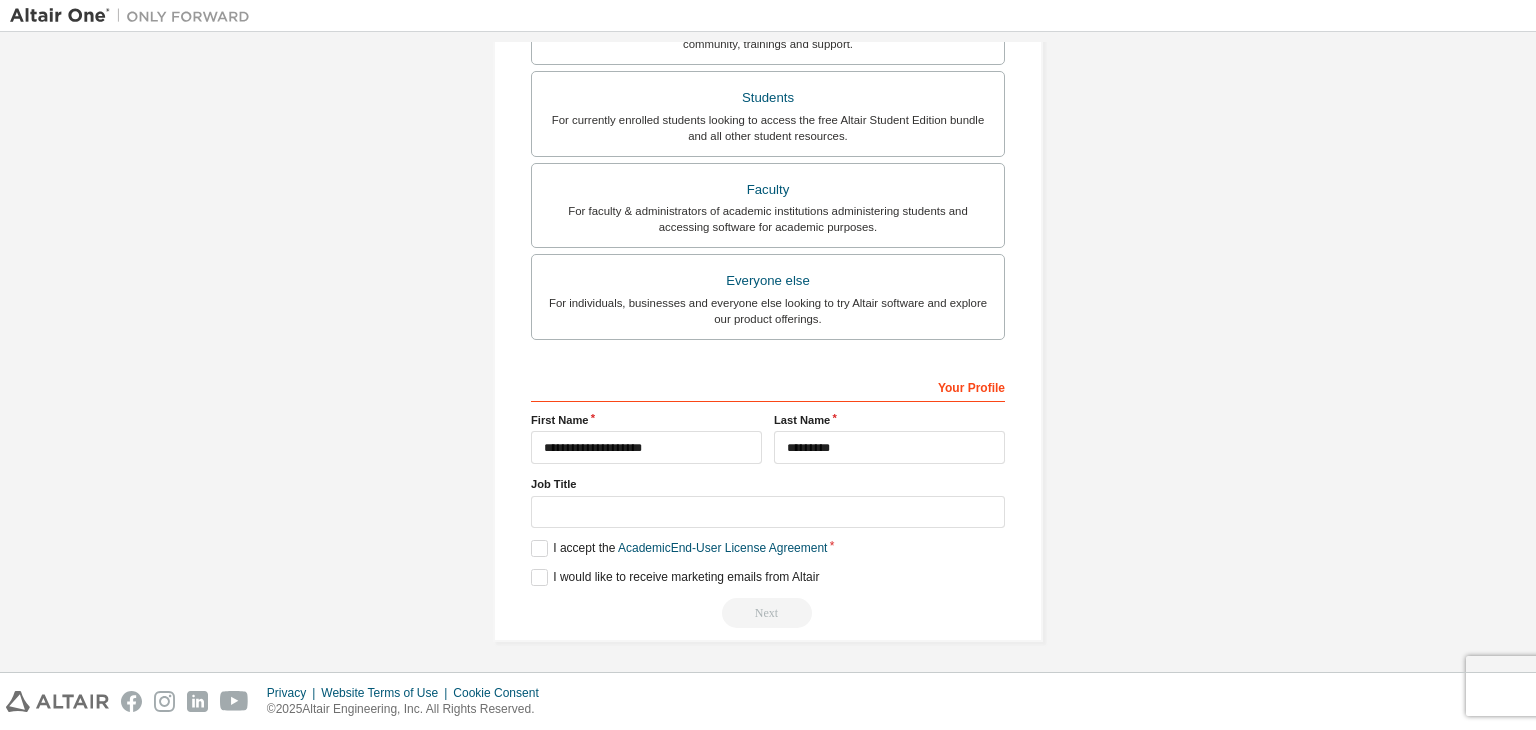 click on "Your Profile First Name [FIRST] Last Name [LAST] Job Title Please provide [STATE] to help us route sales and support resources to you more efficiently. I accept the Academic End-User License Agreement I would like to receive marketing emails from Altair Next" at bounding box center [768, 499] 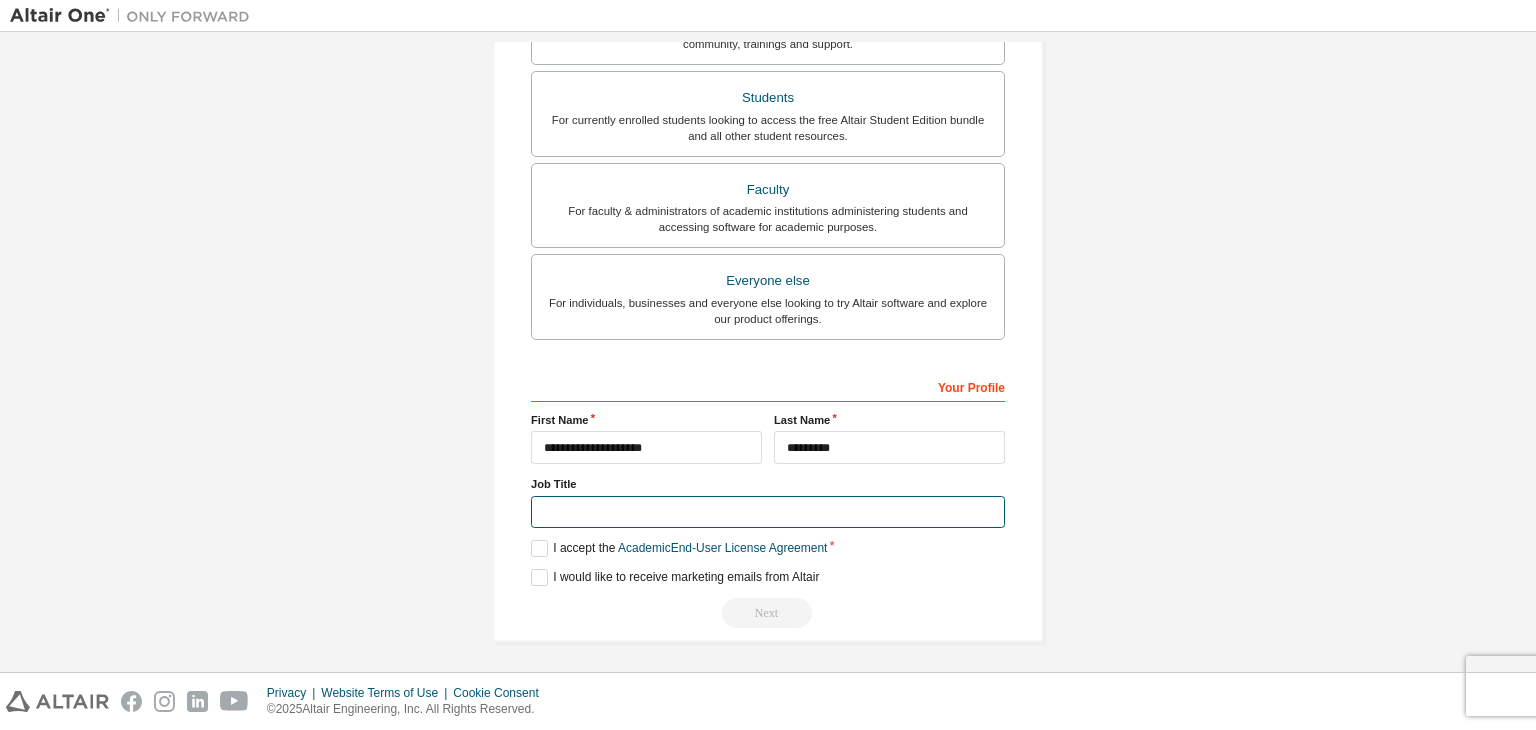 click at bounding box center (768, 512) 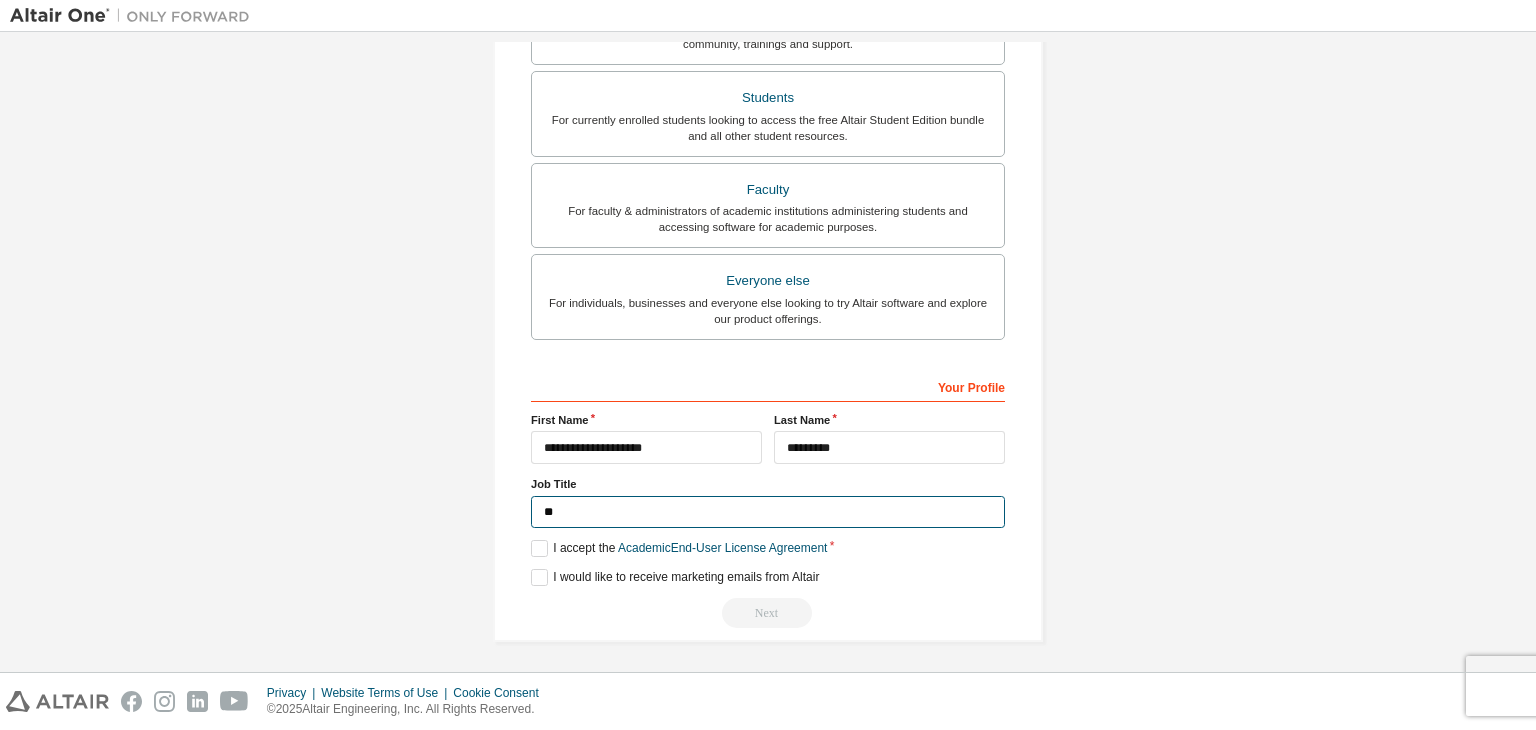 type on "*" 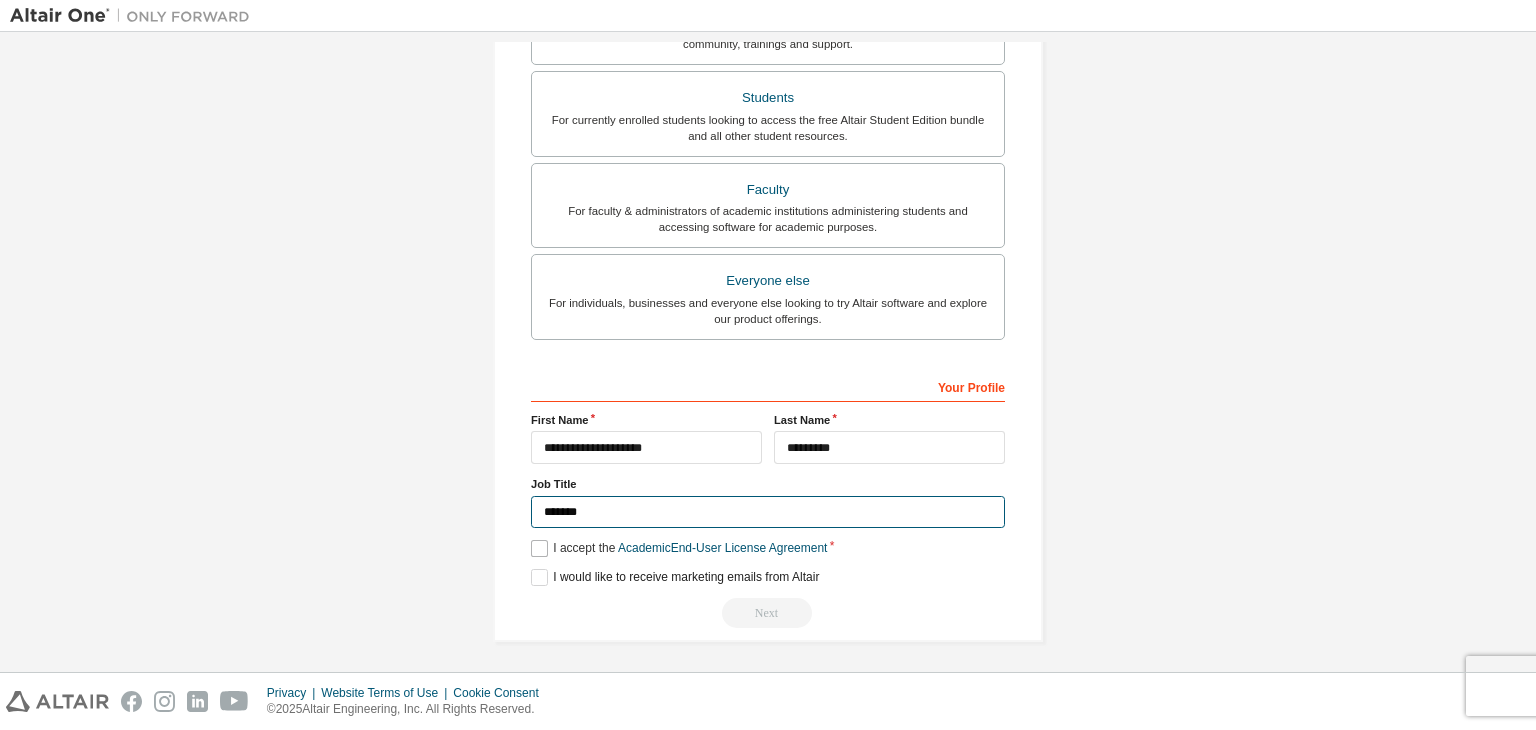 type on "*******" 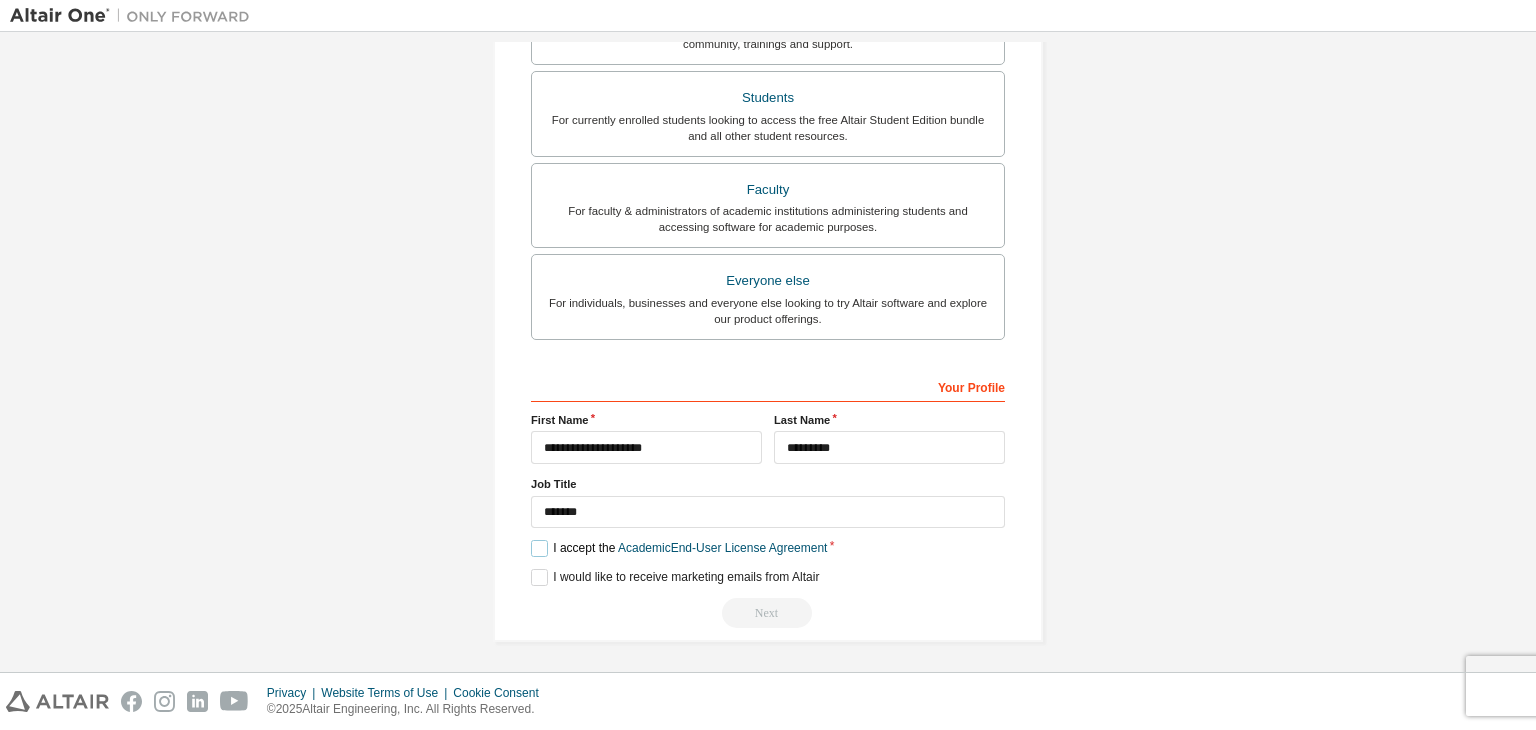click on "I accept the   Academic   End-User License Agreement" at bounding box center (679, 548) 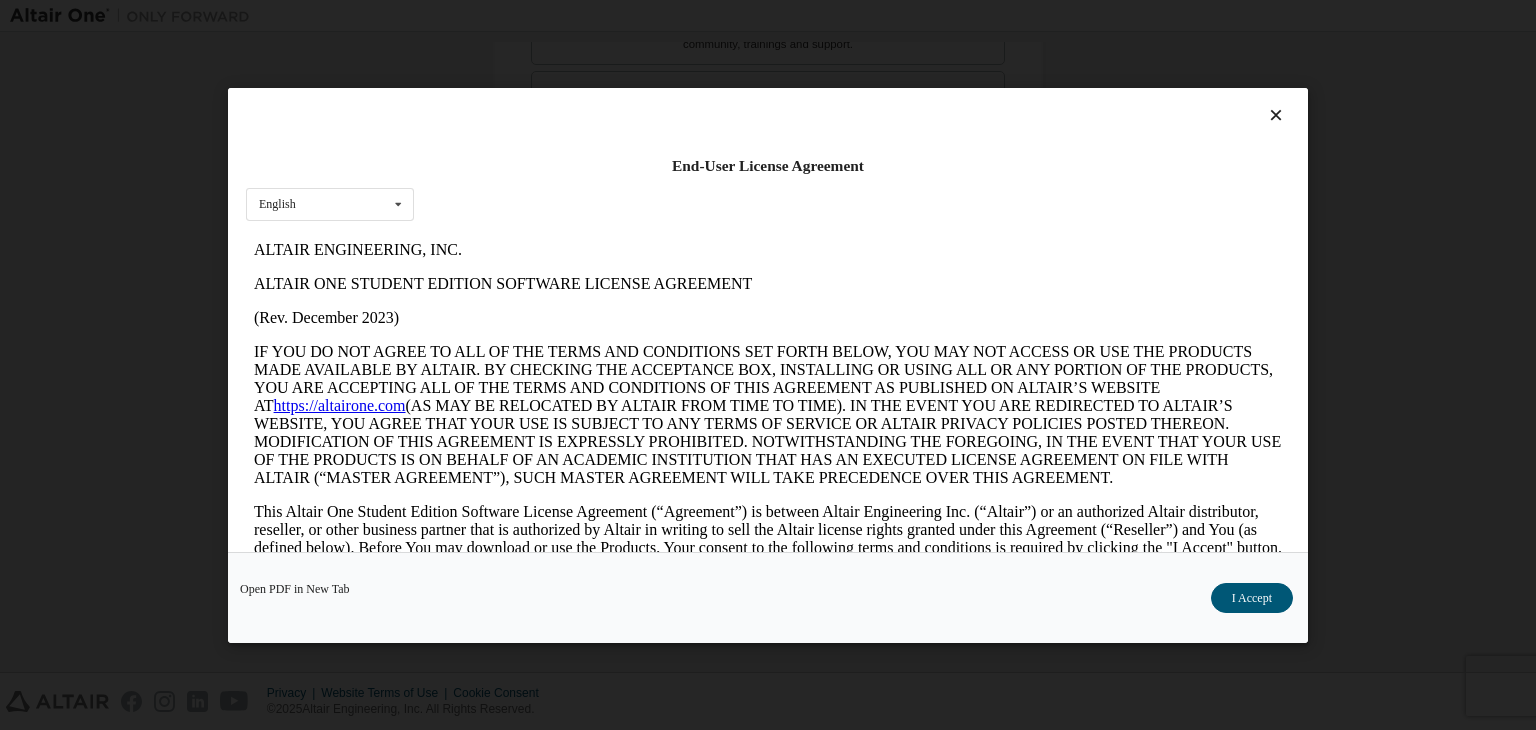 scroll, scrollTop: 0, scrollLeft: 0, axis: both 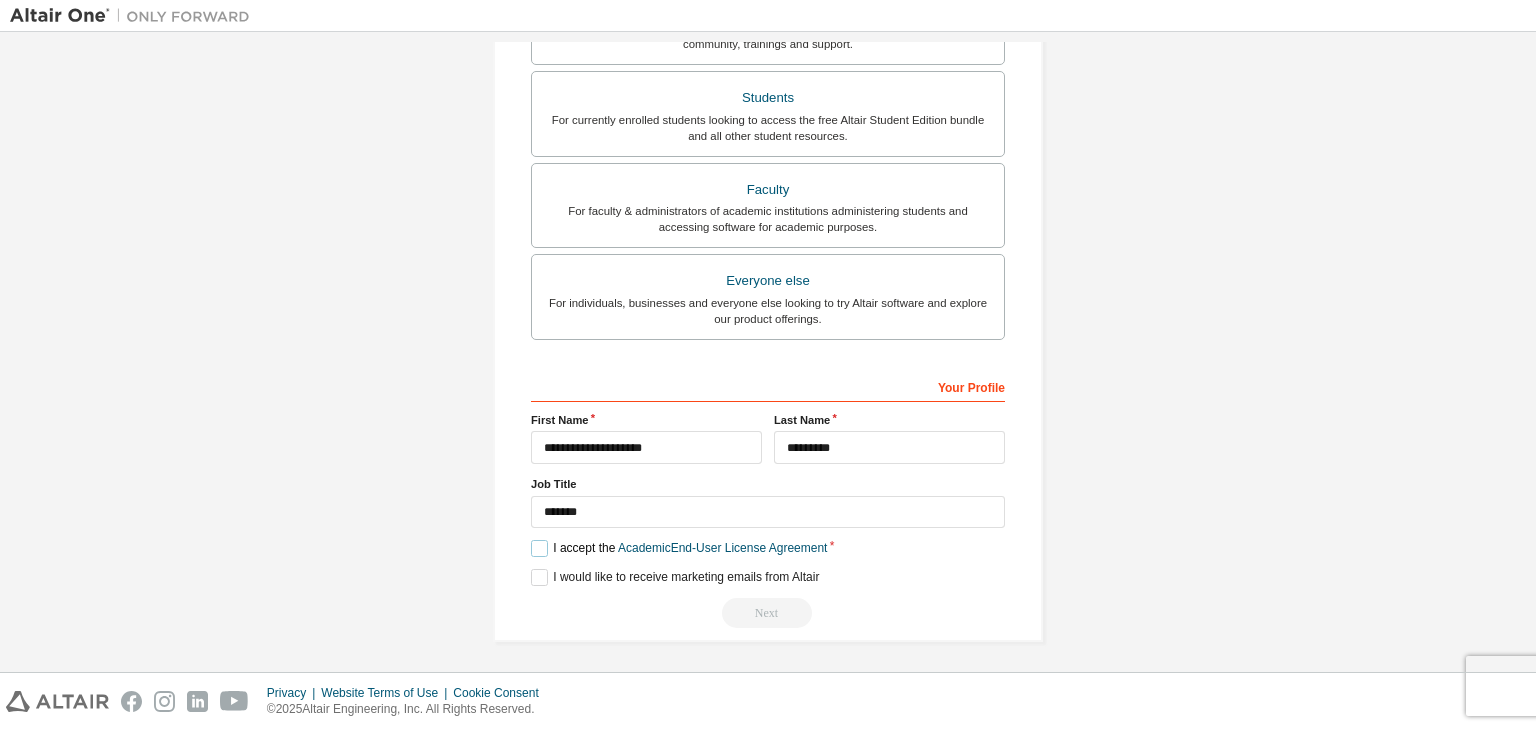 click on "I accept the   Academic   End-User License Agreement" at bounding box center (679, 548) 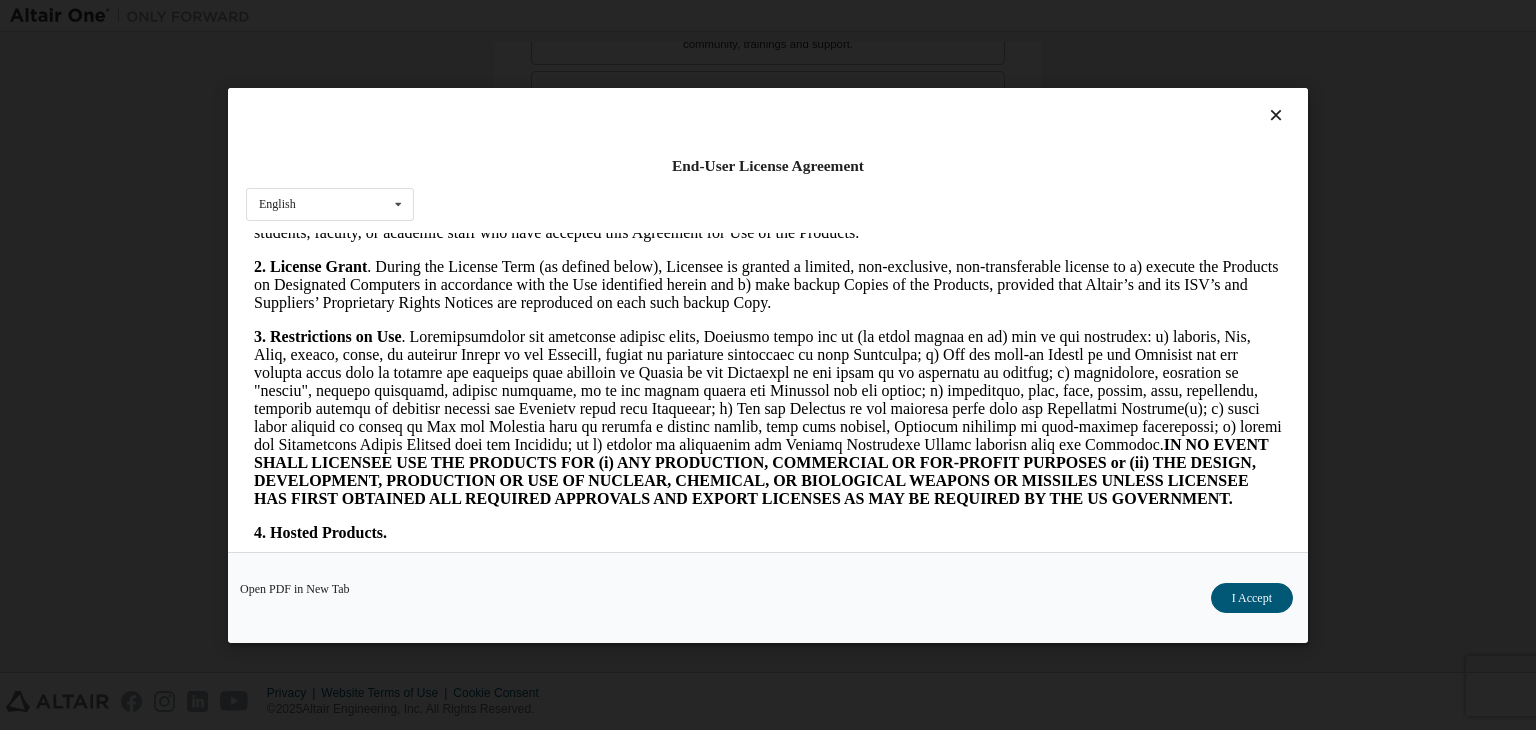 scroll, scrollTop: 1308, scrollLeft: 0, axis: vertical 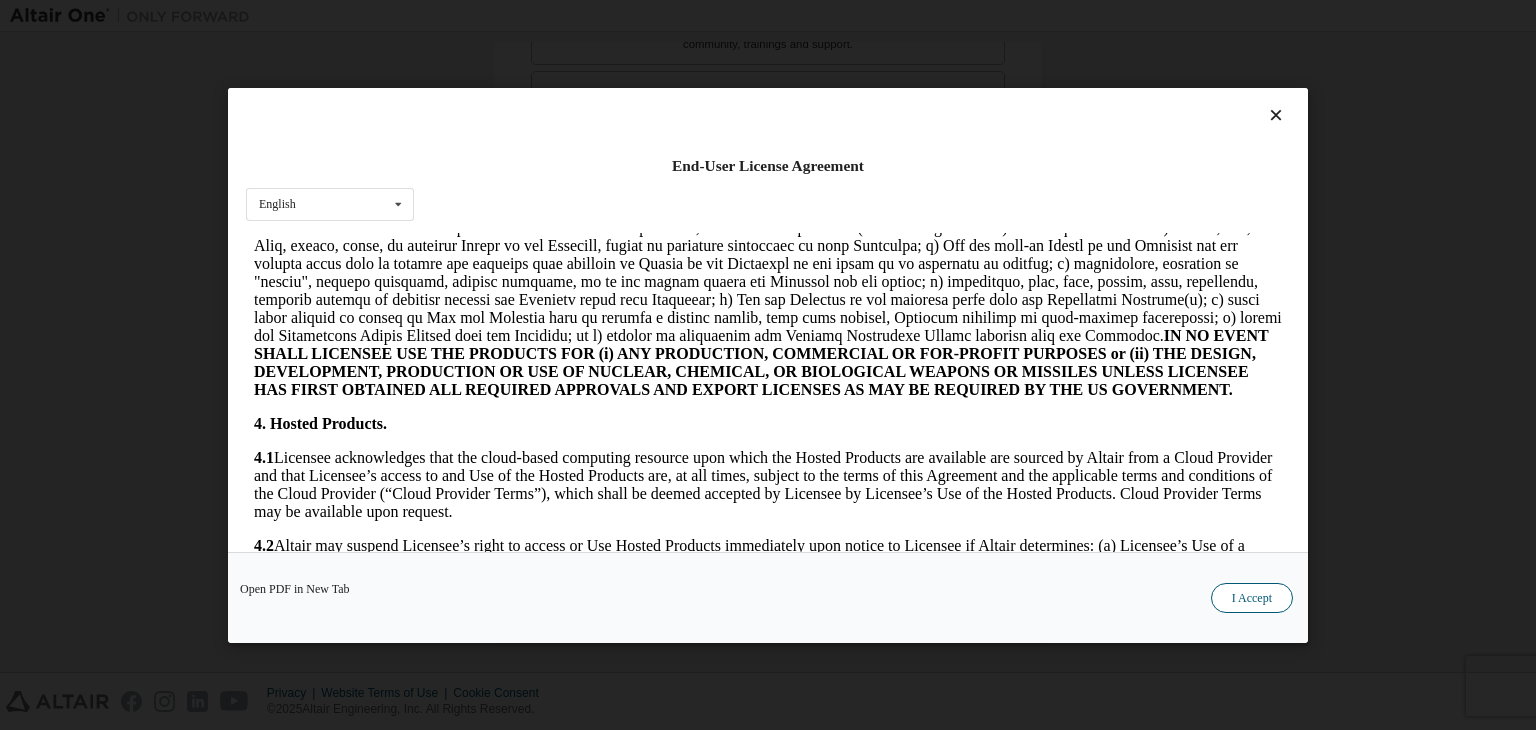 click on "I Accept" at bounding box center [1252, 598] 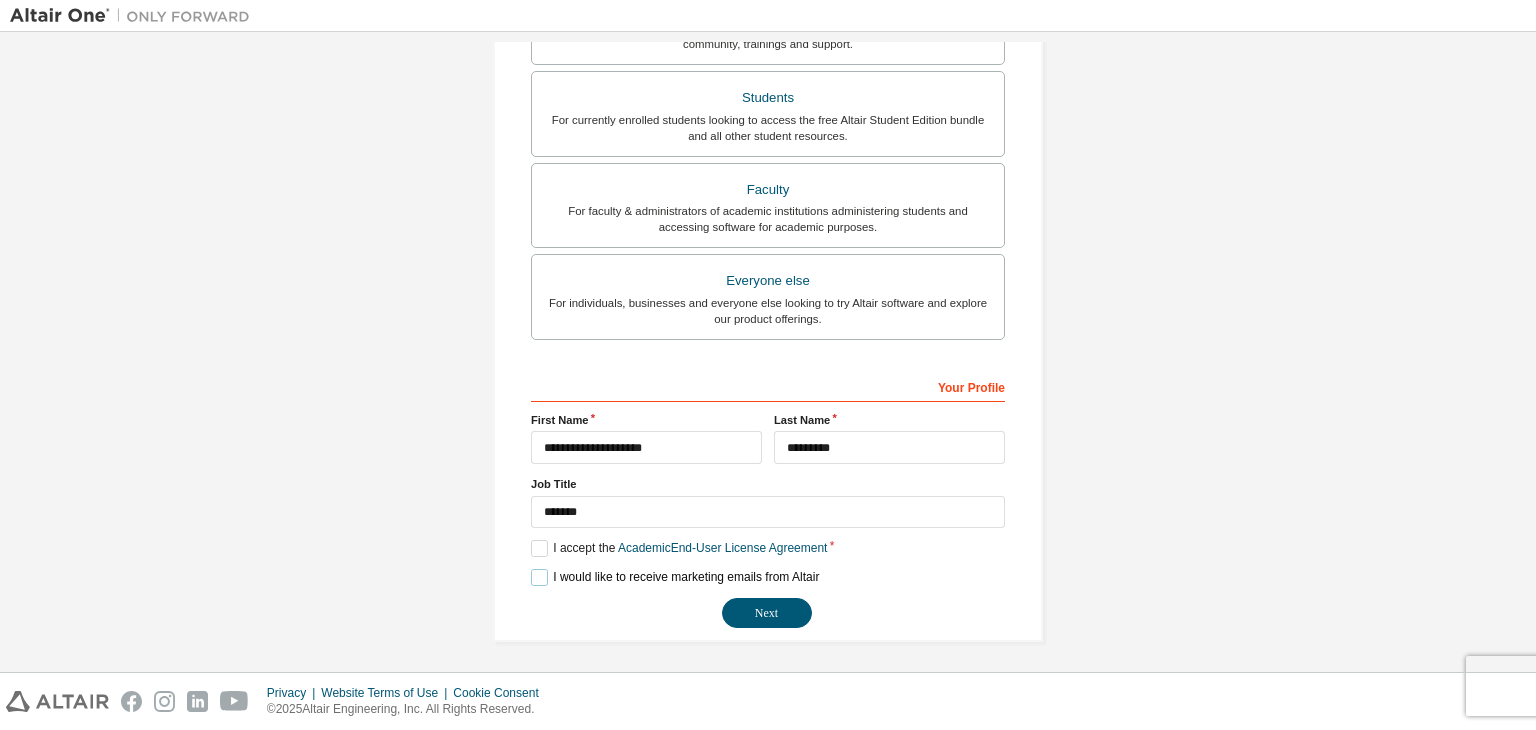 click on "I would like to receive marketing emails from Altair" at bounding box center [675, 577] 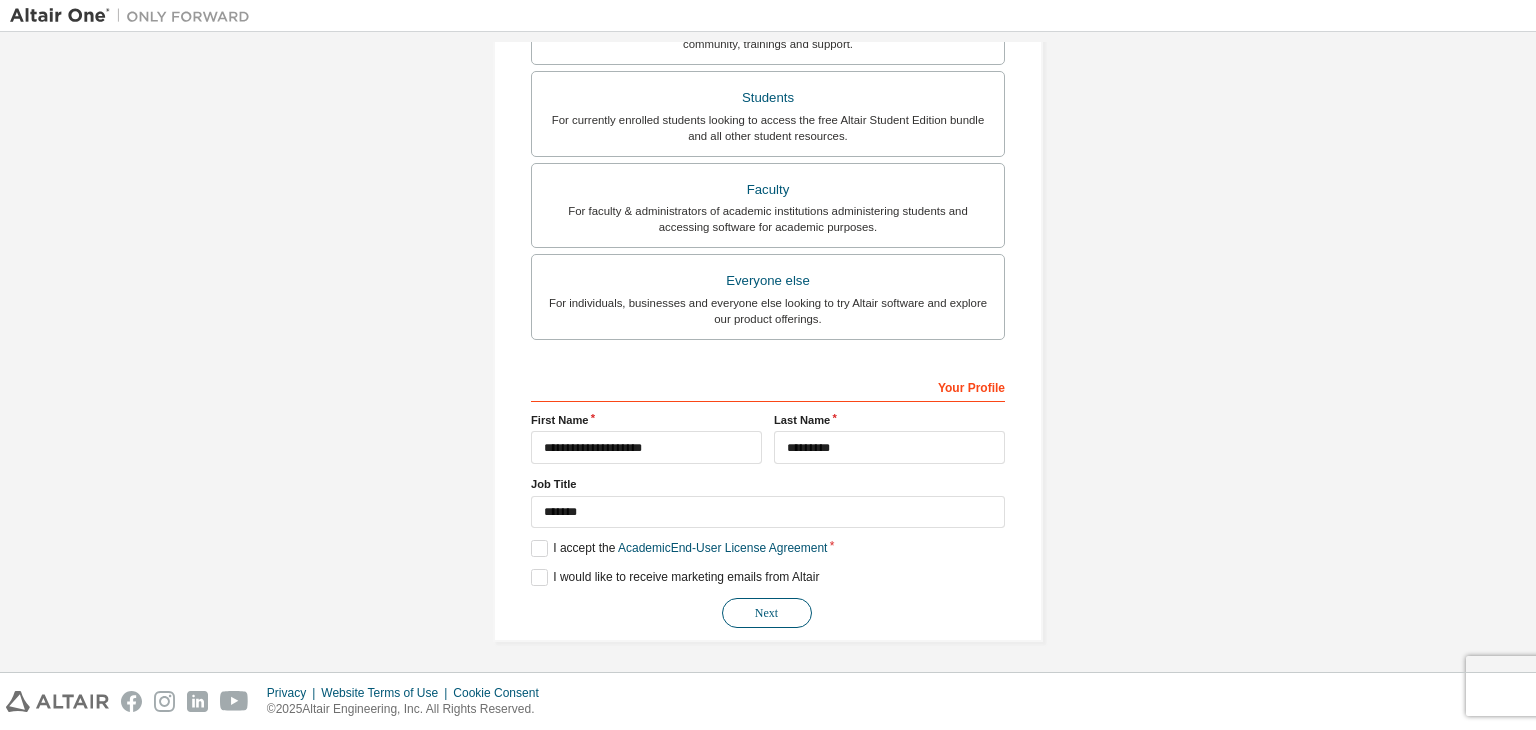 click on "Next" at bounding box center (767, 613) 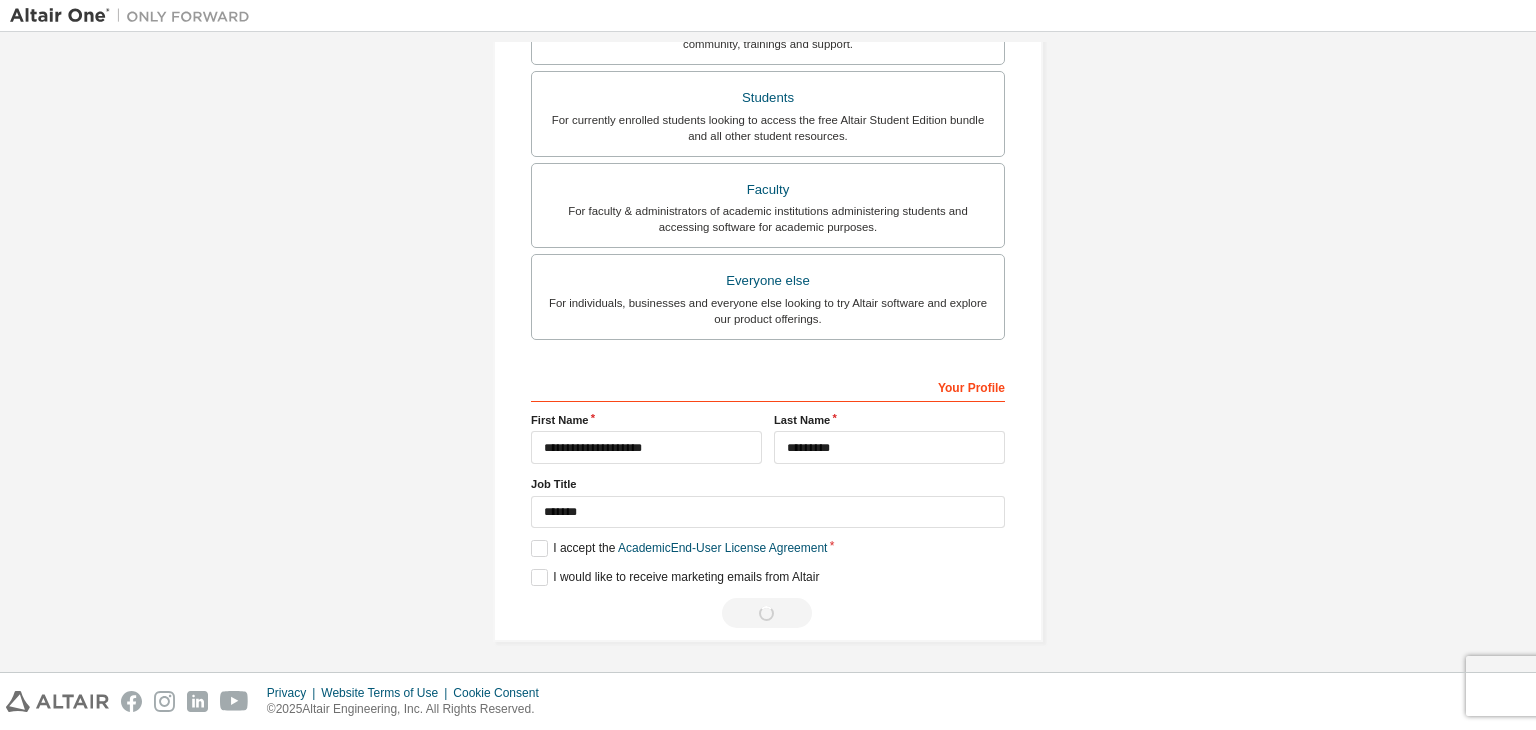 scroll, scrollTop: 0, scrollLeft: 0, axis: both 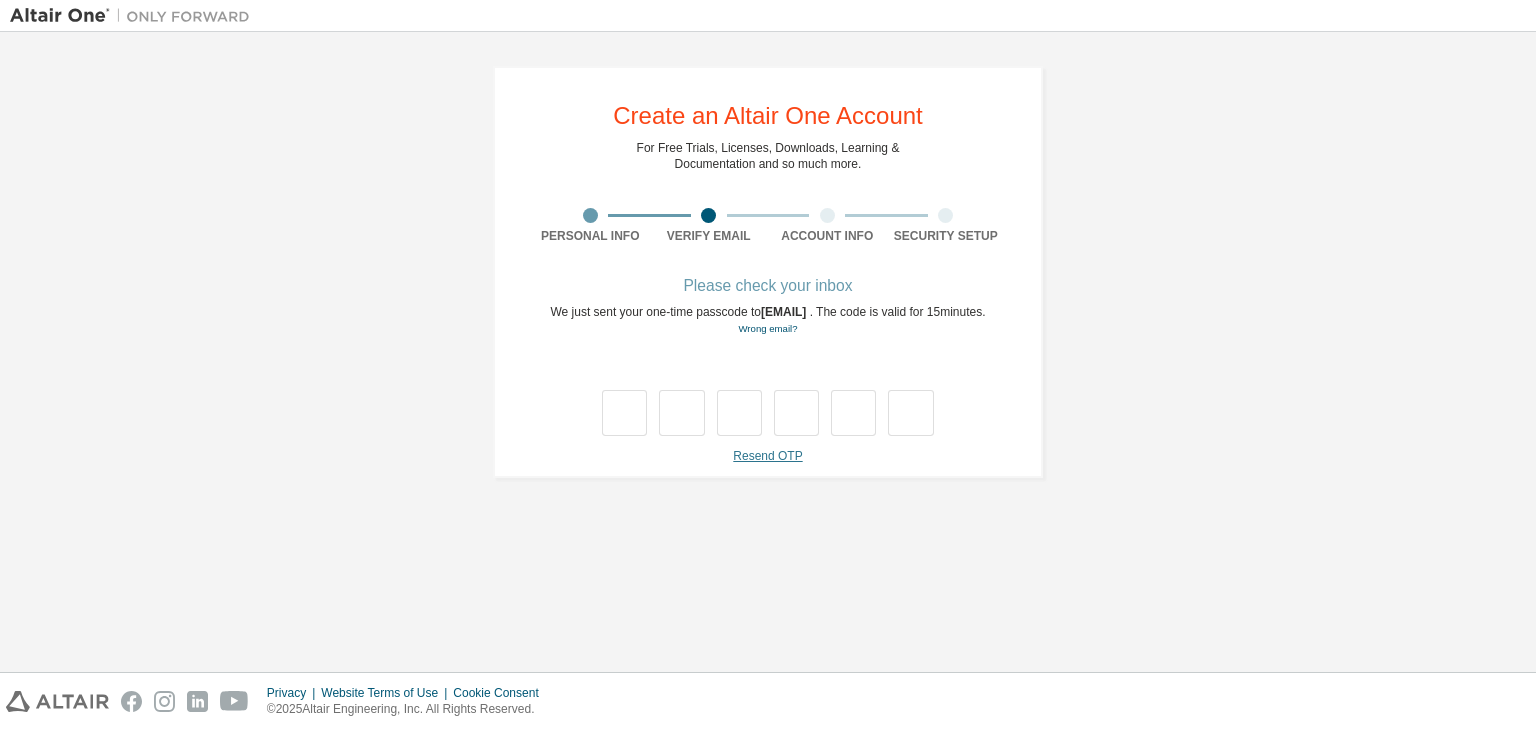 click on "Resend OTP" at bounding box center (767, 456) 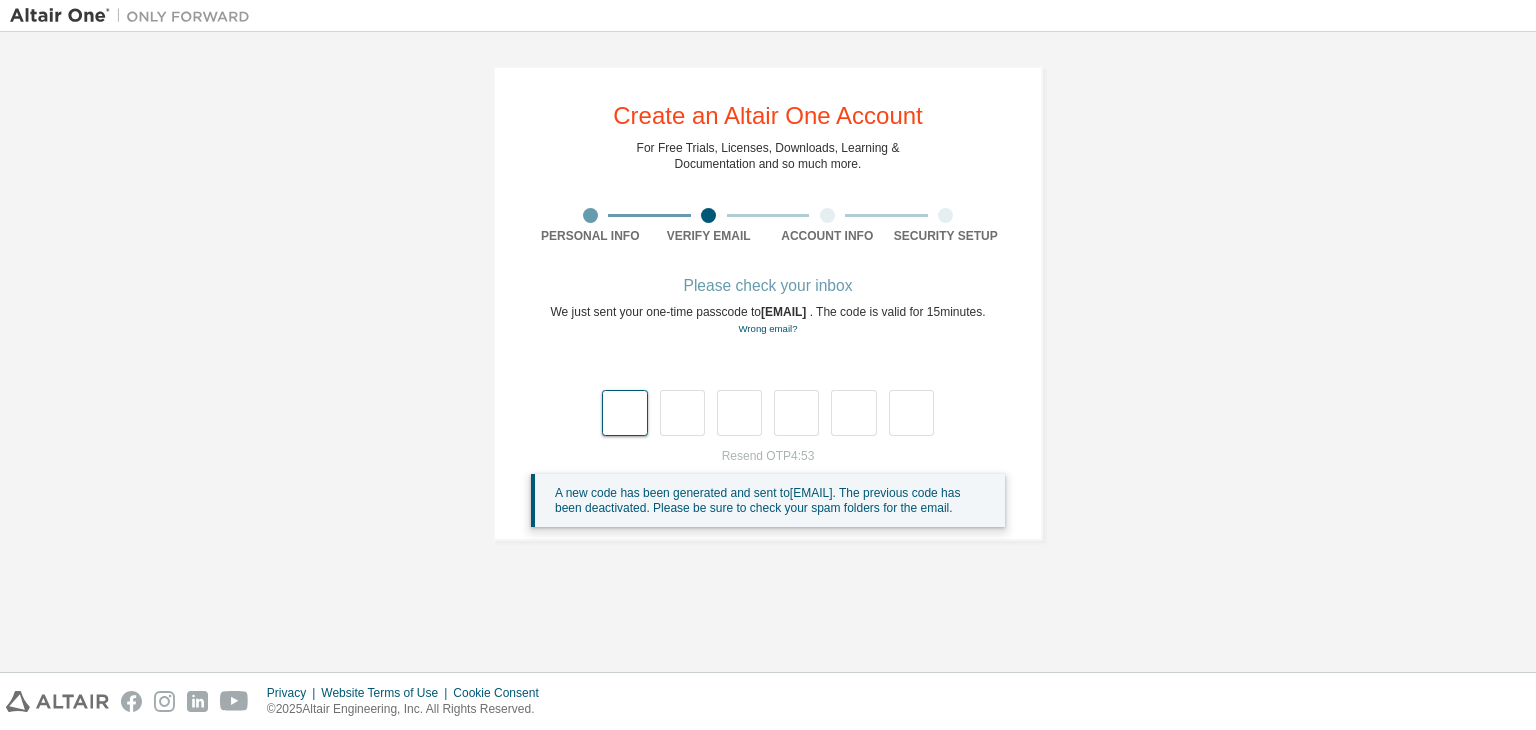 click at bounding box center (624, 413) 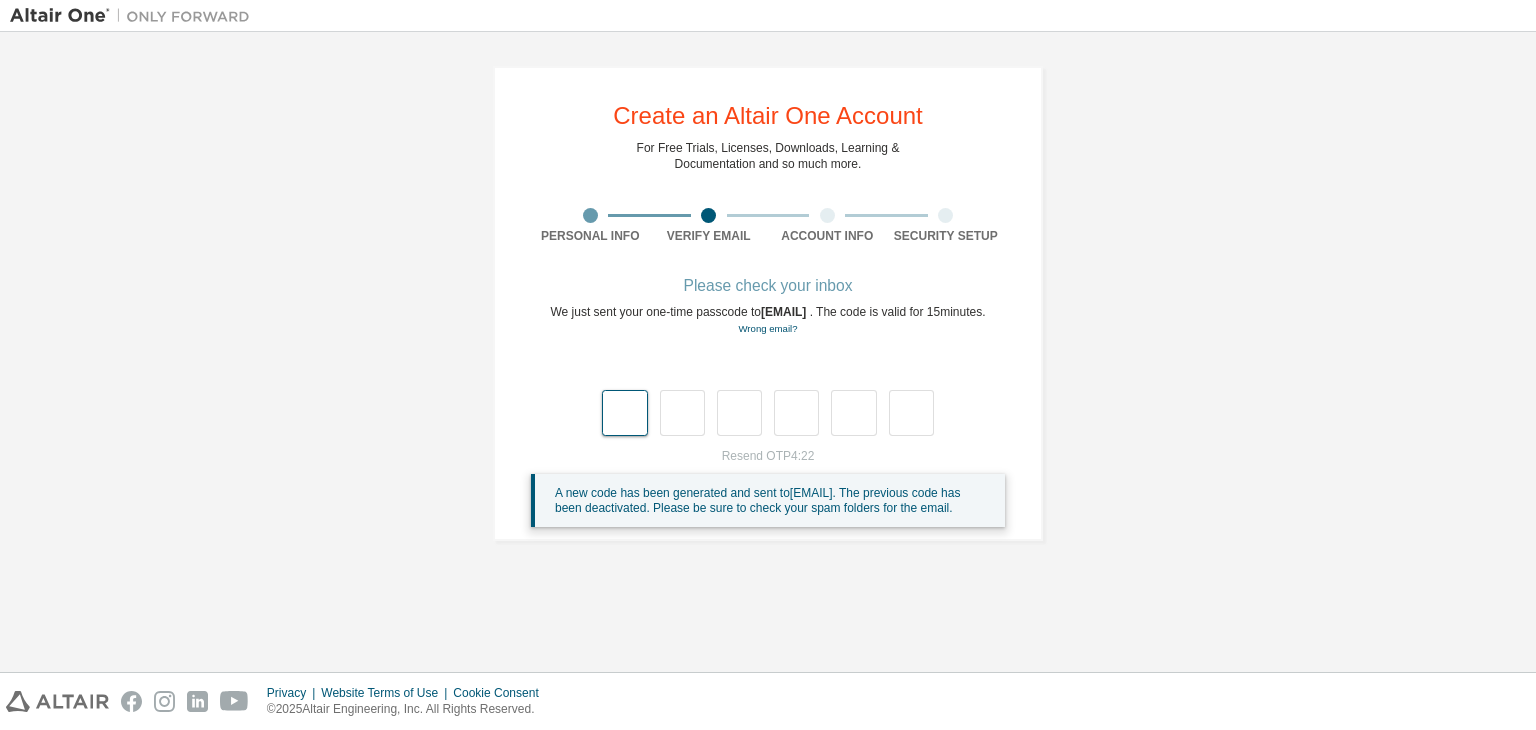 type on "*" 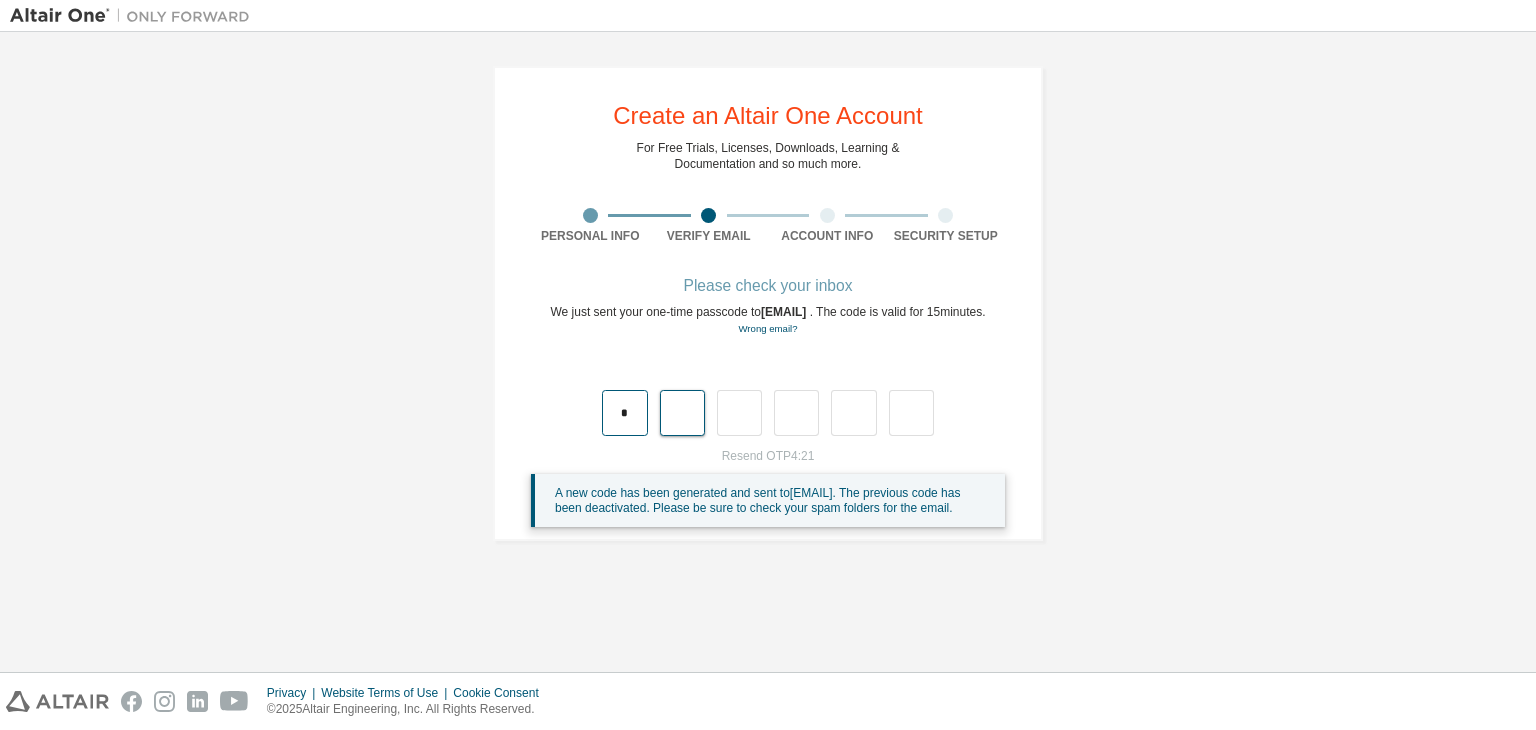 type on "*" 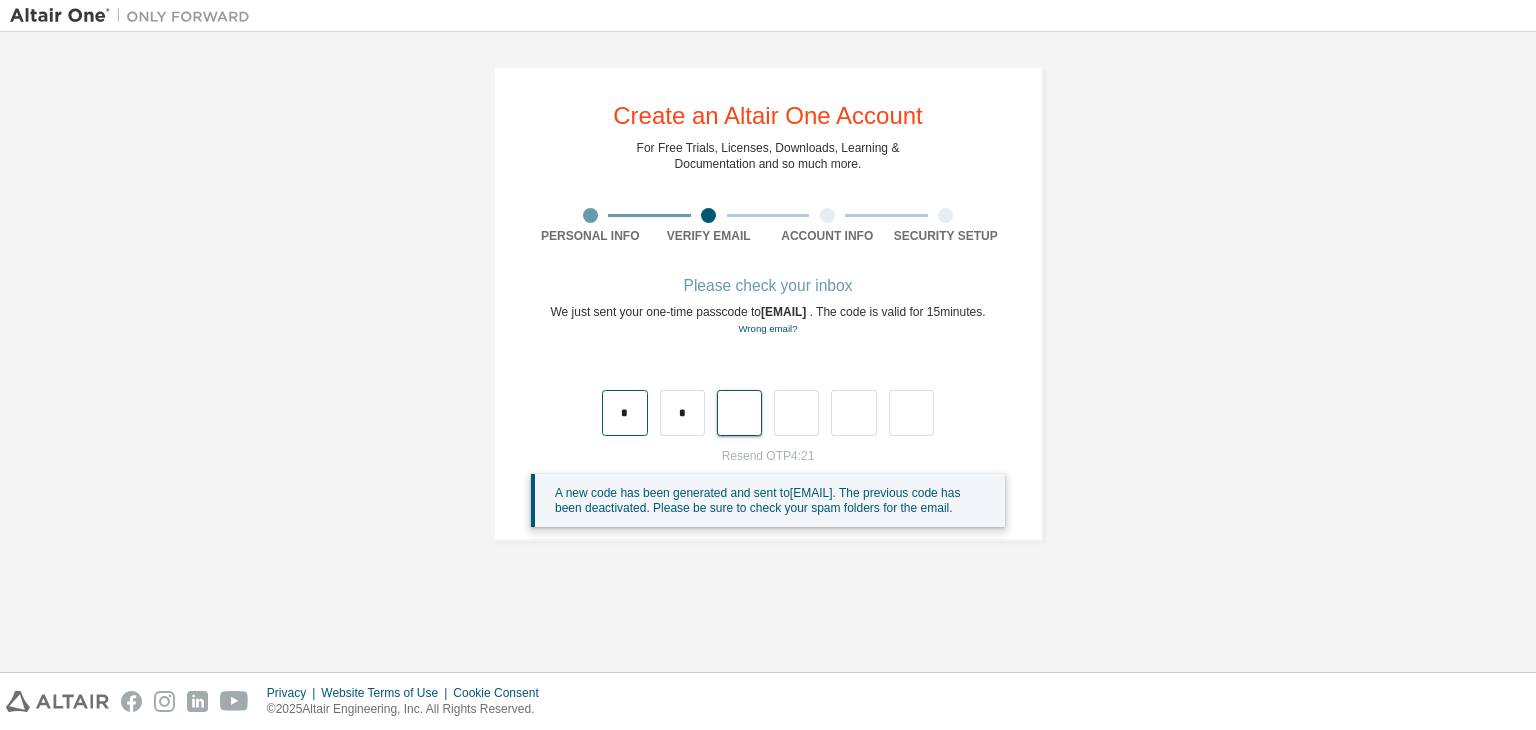 type on "*" 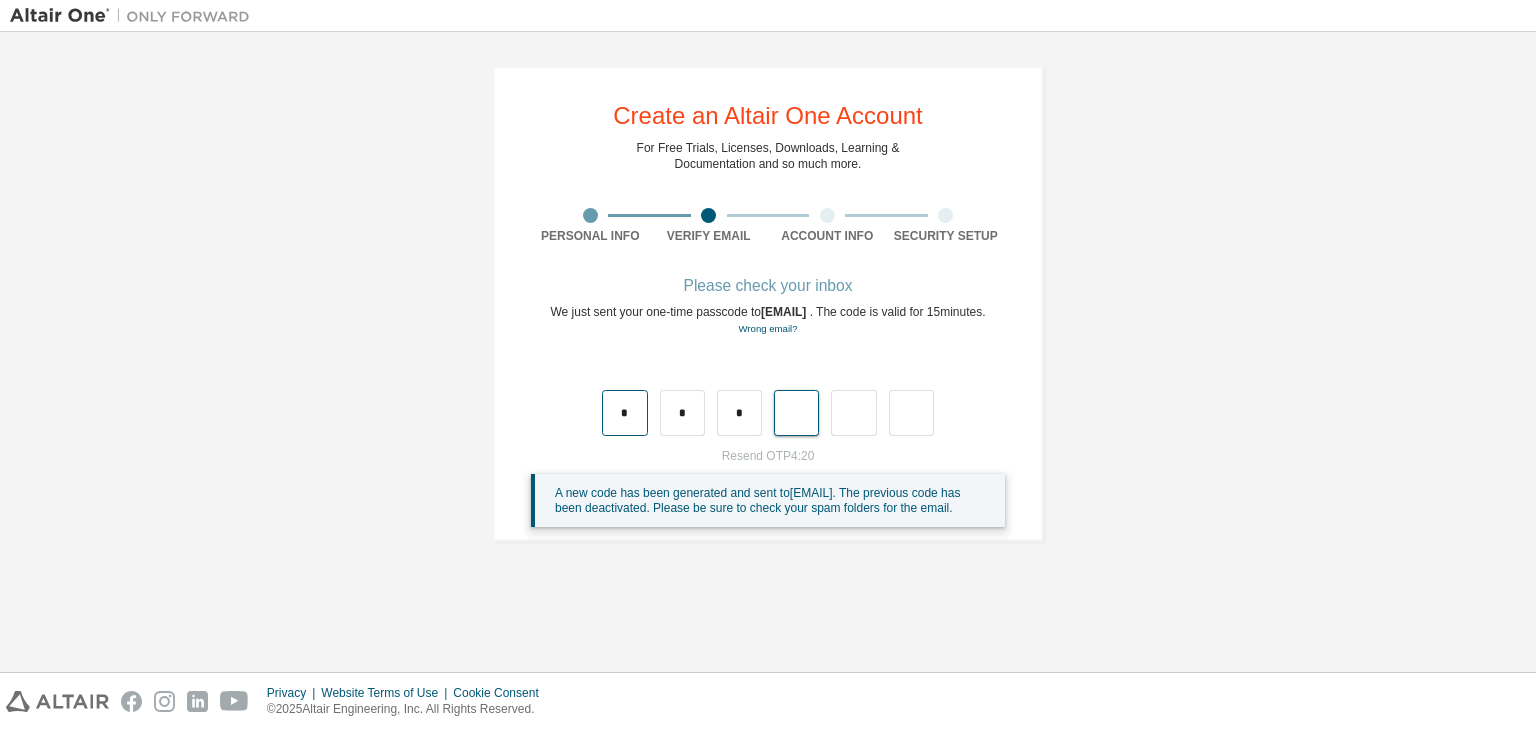 type on "*" 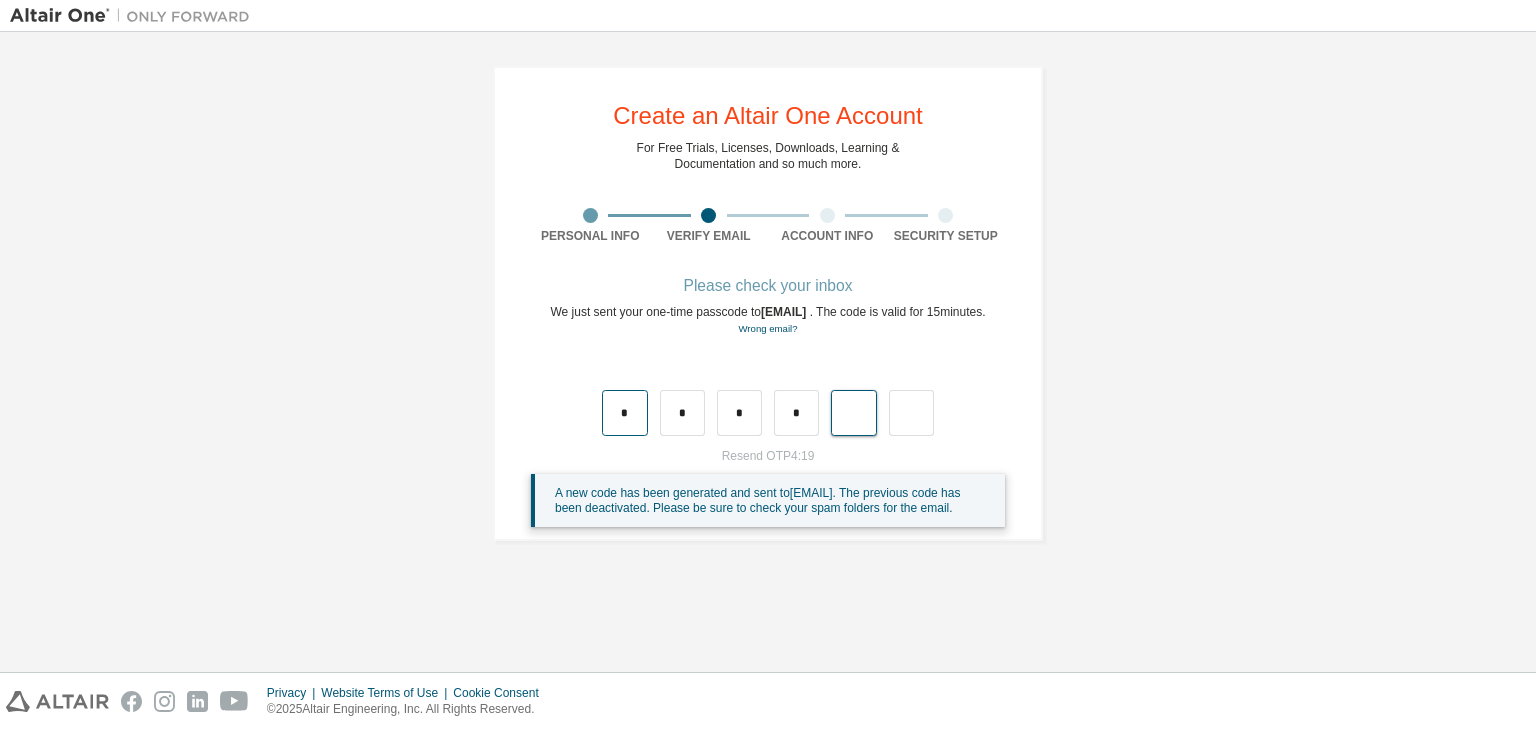 type on "*" 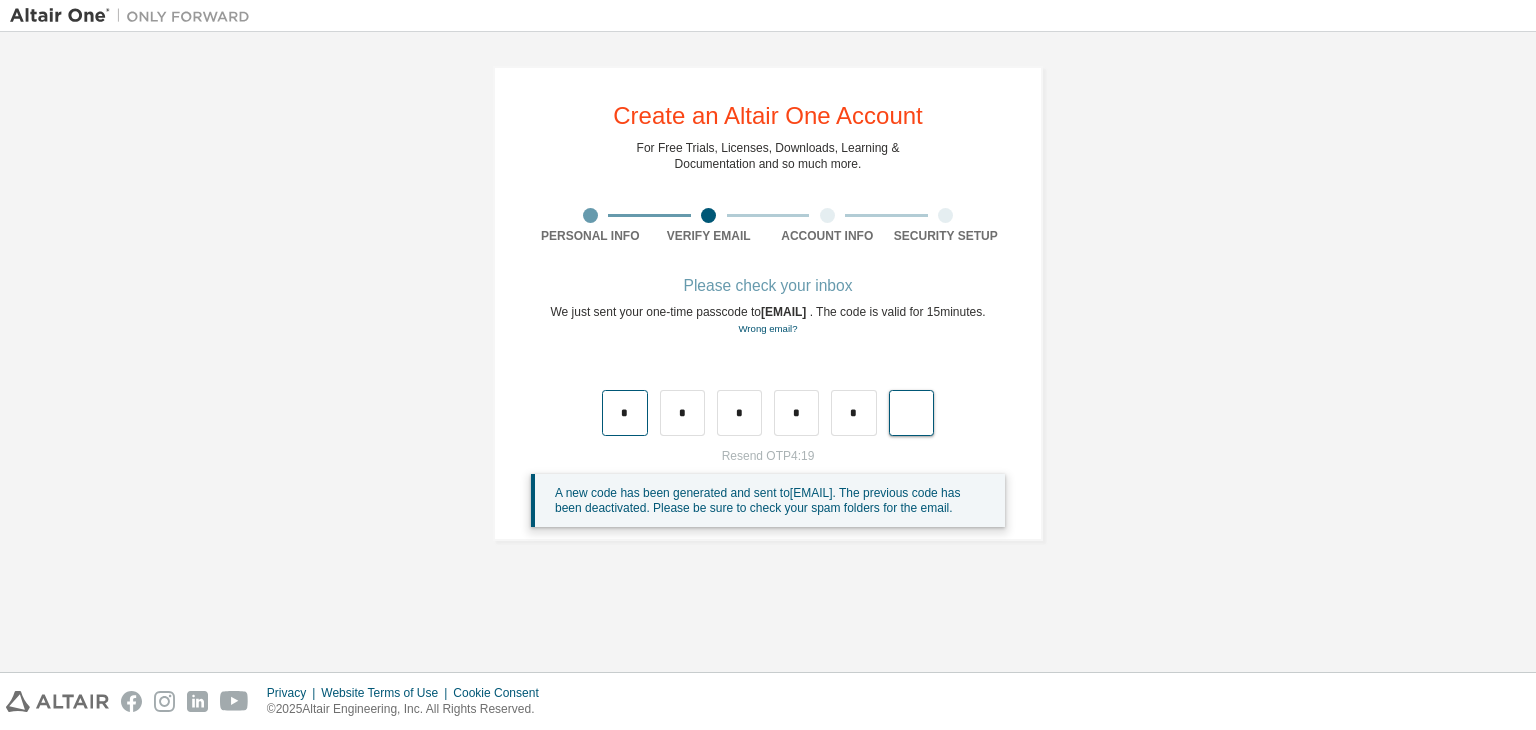 type on "*" 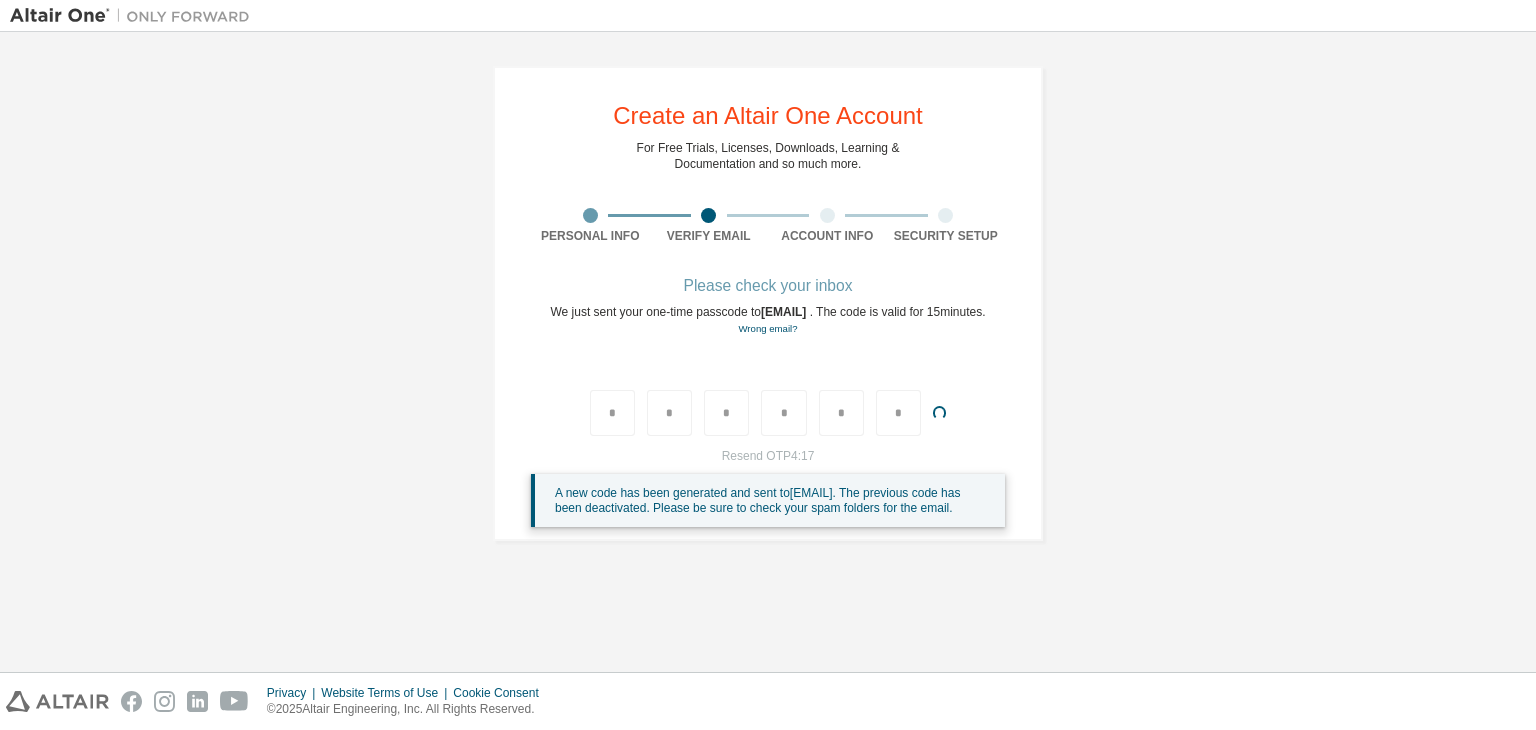 type 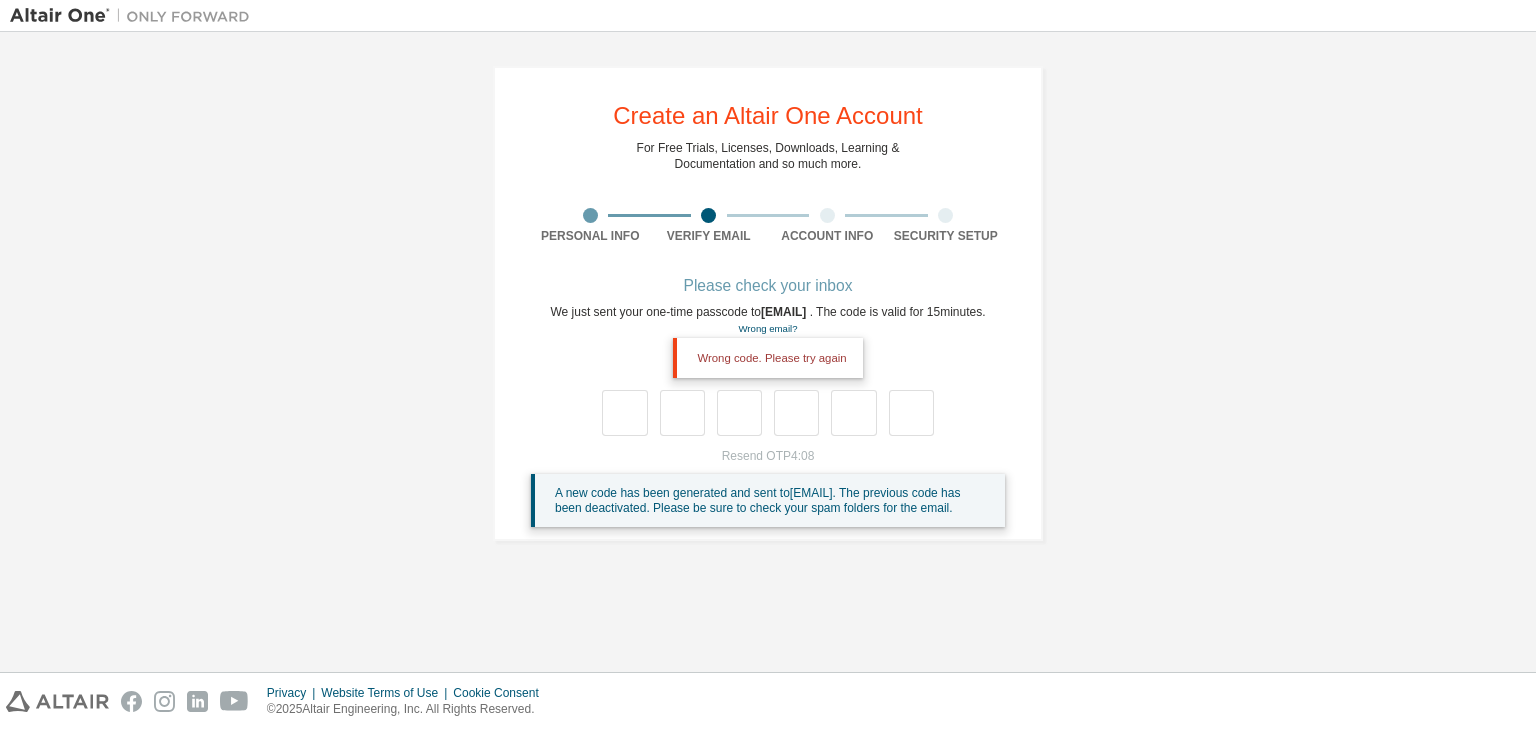 click at bounding box center [768, 413] 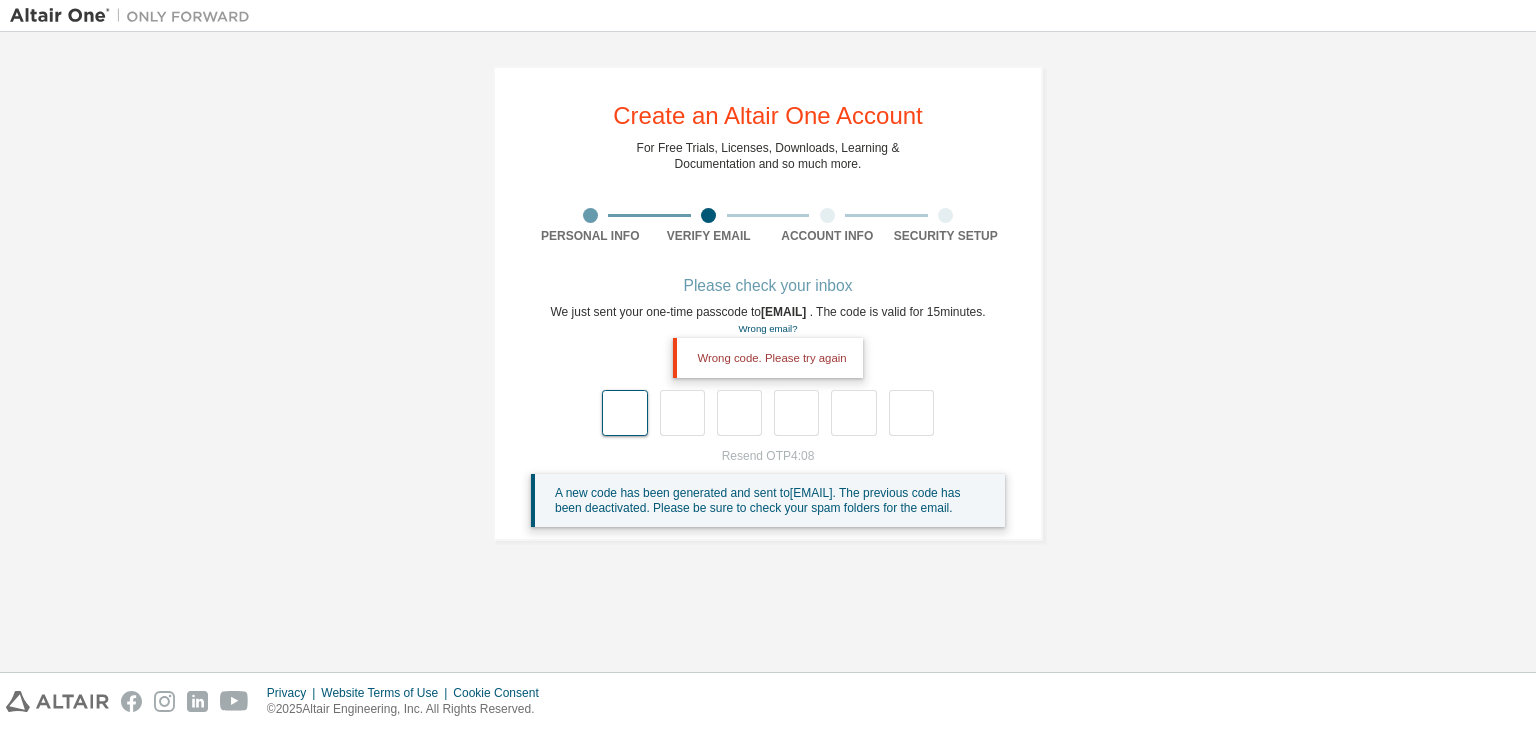 click at bounding box center [624, 413] 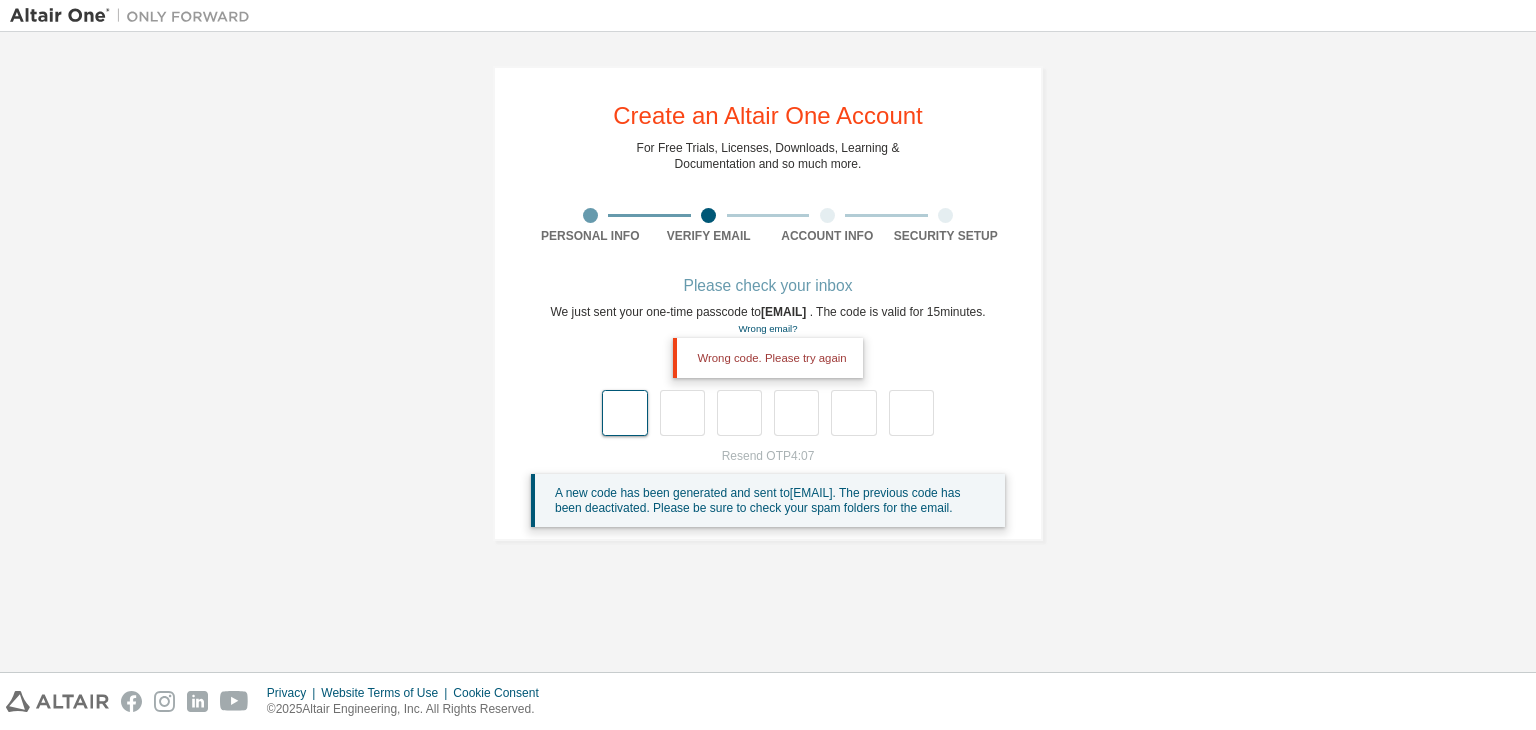 type on "*" 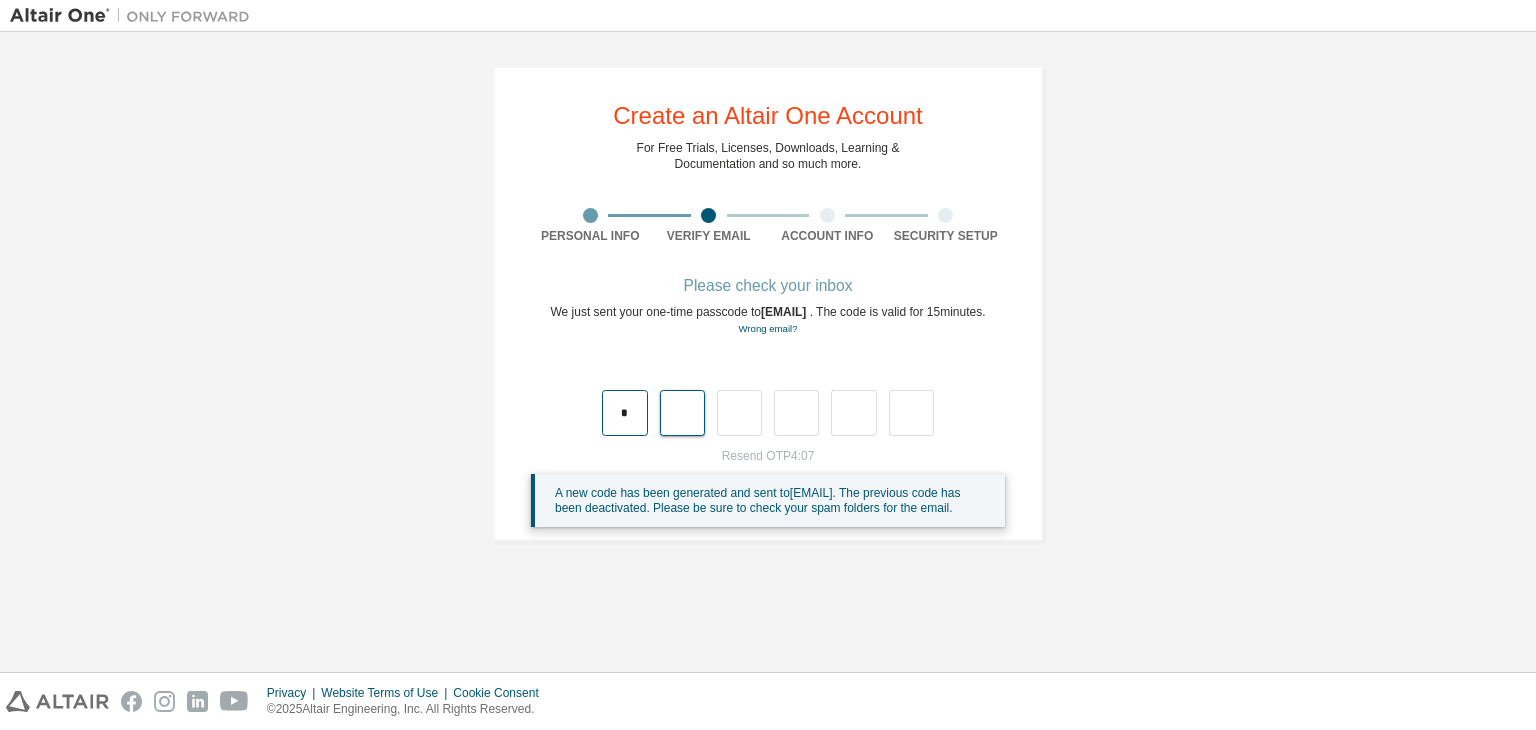 type on "*" 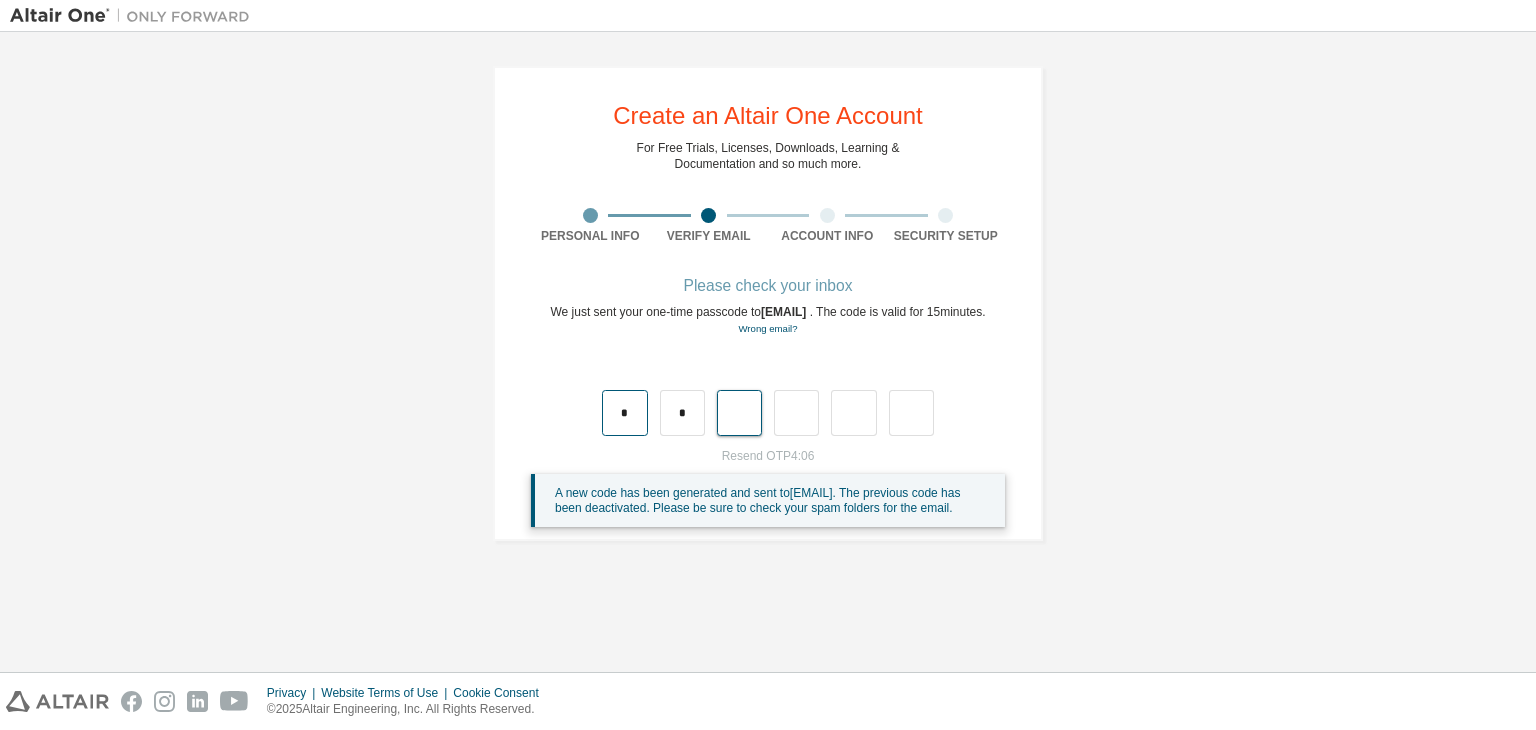 type on "*" 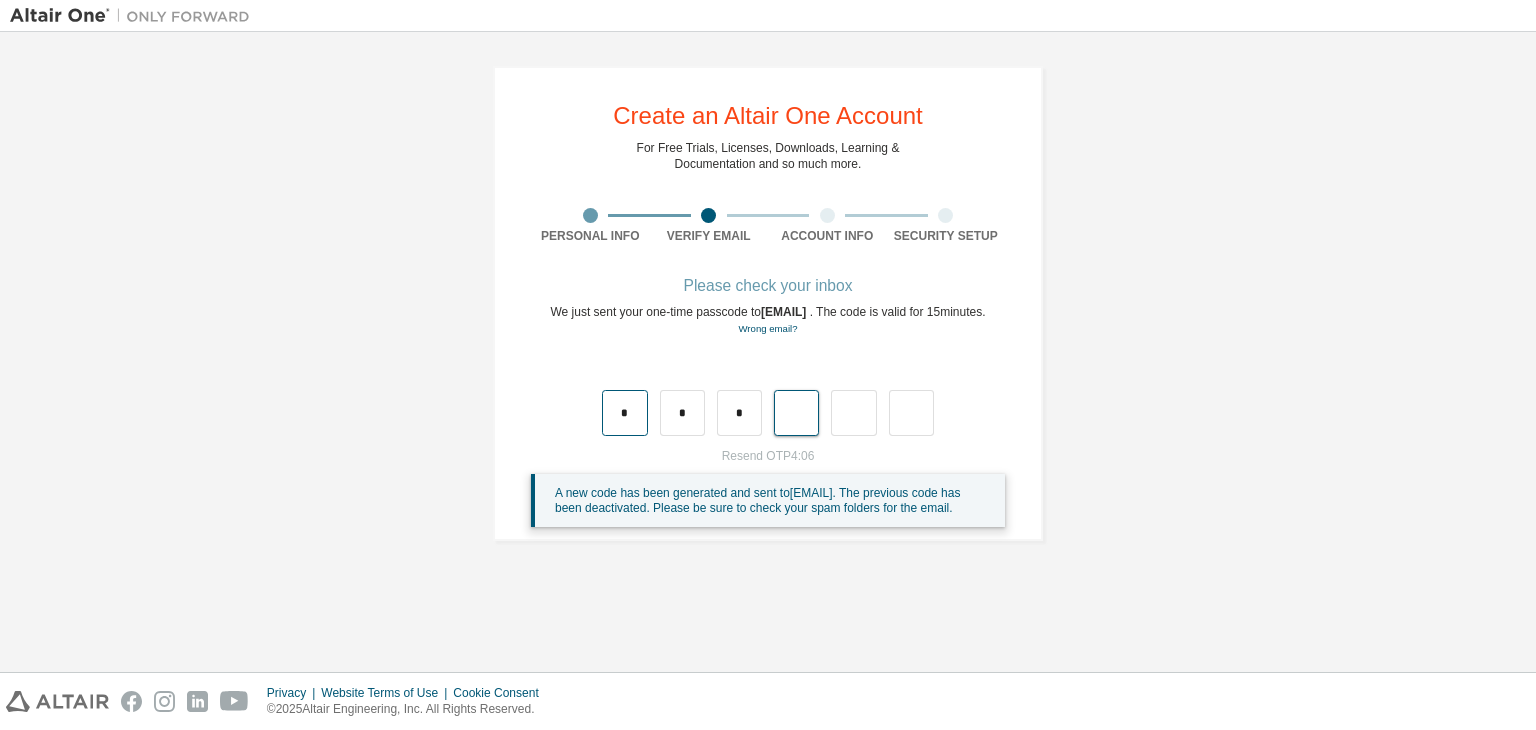 type on "*" 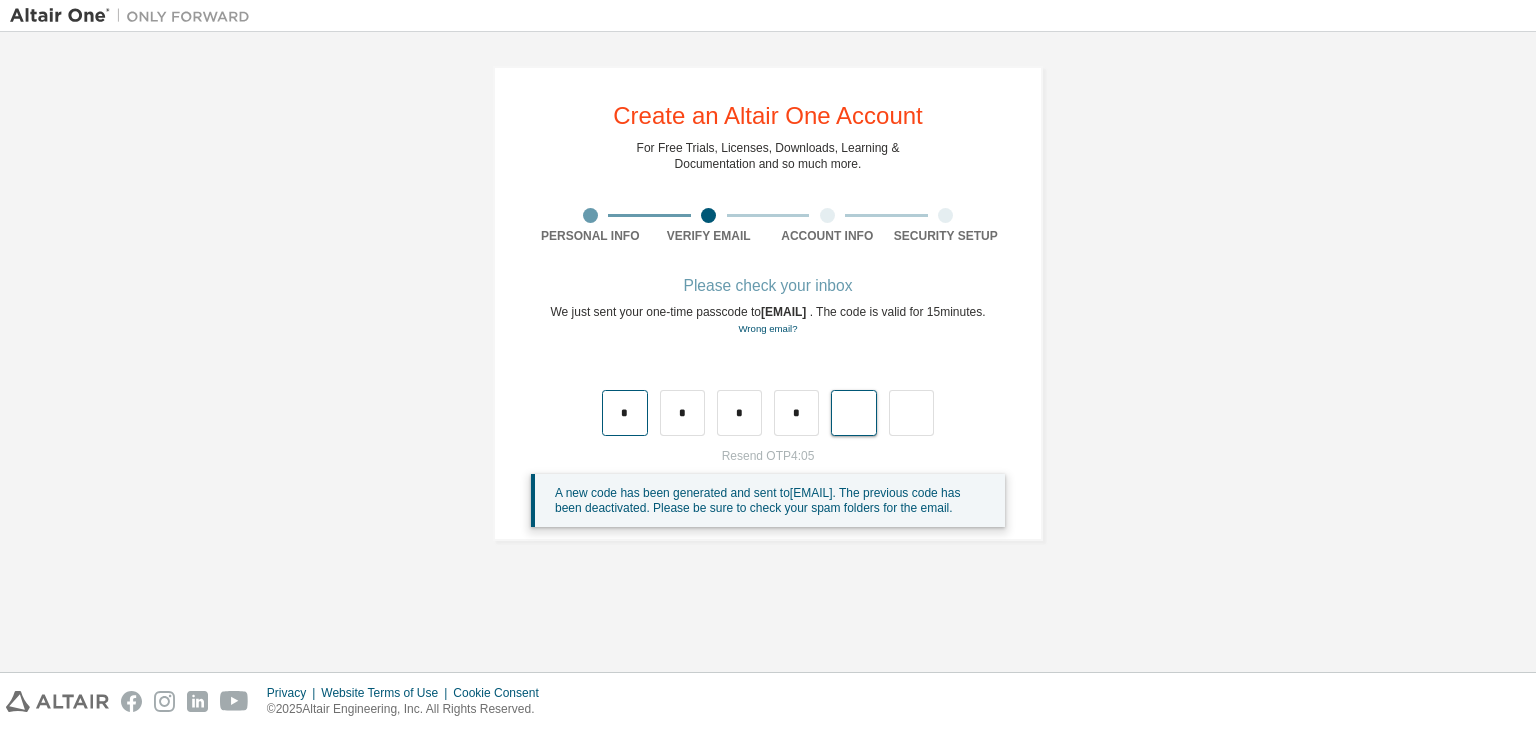 type on "*" 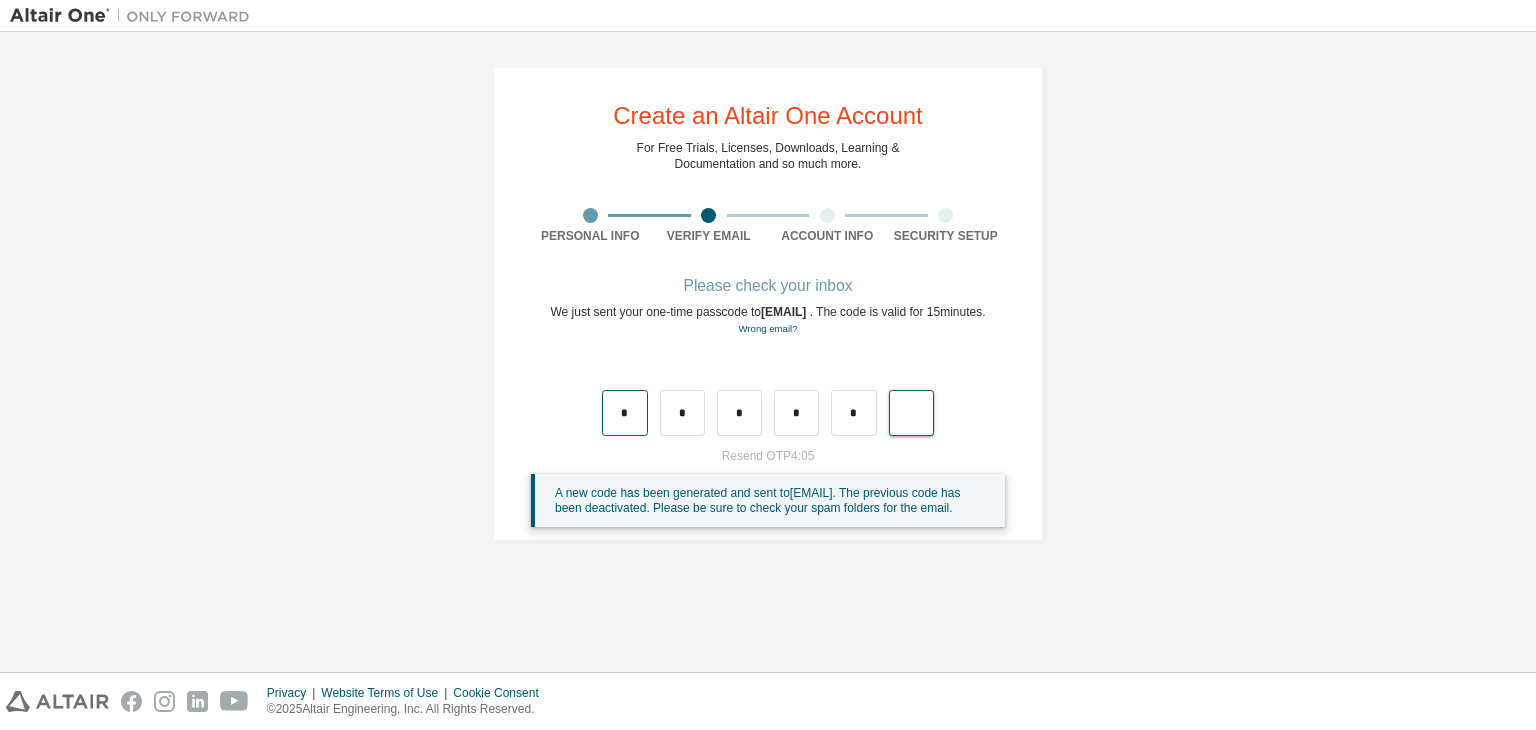 type on "*" 